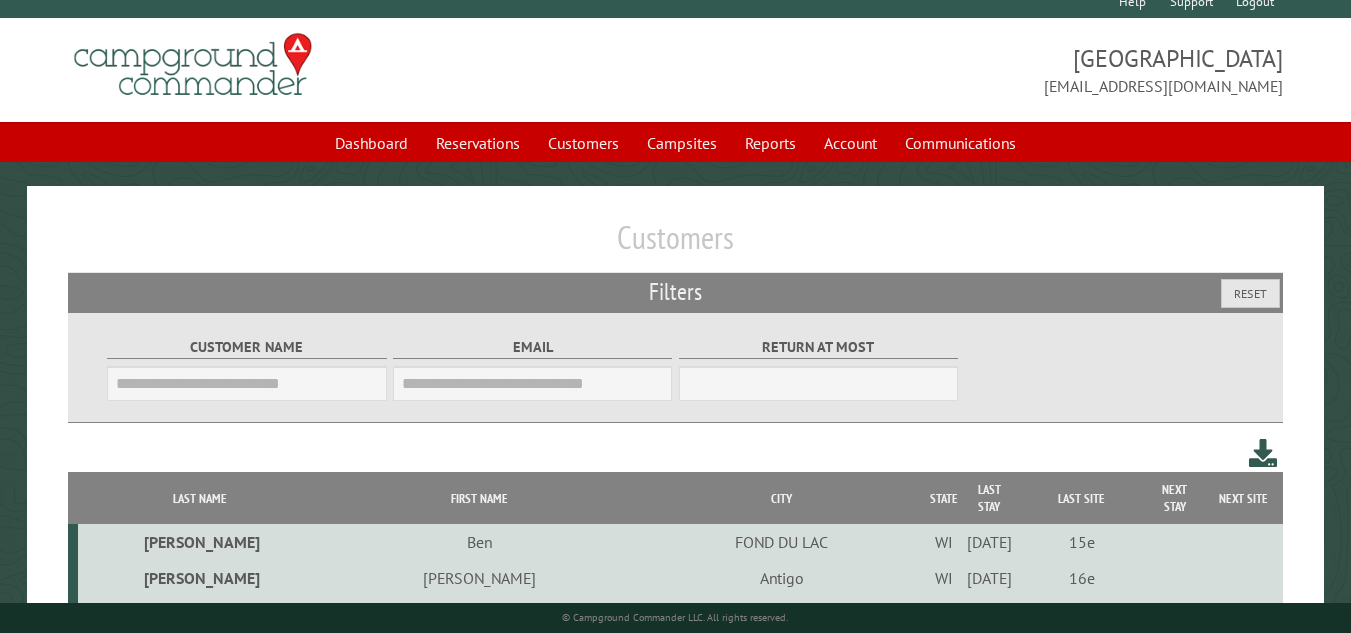 scroll, scrollTop: 0, scrollLeft: 0, axis: both 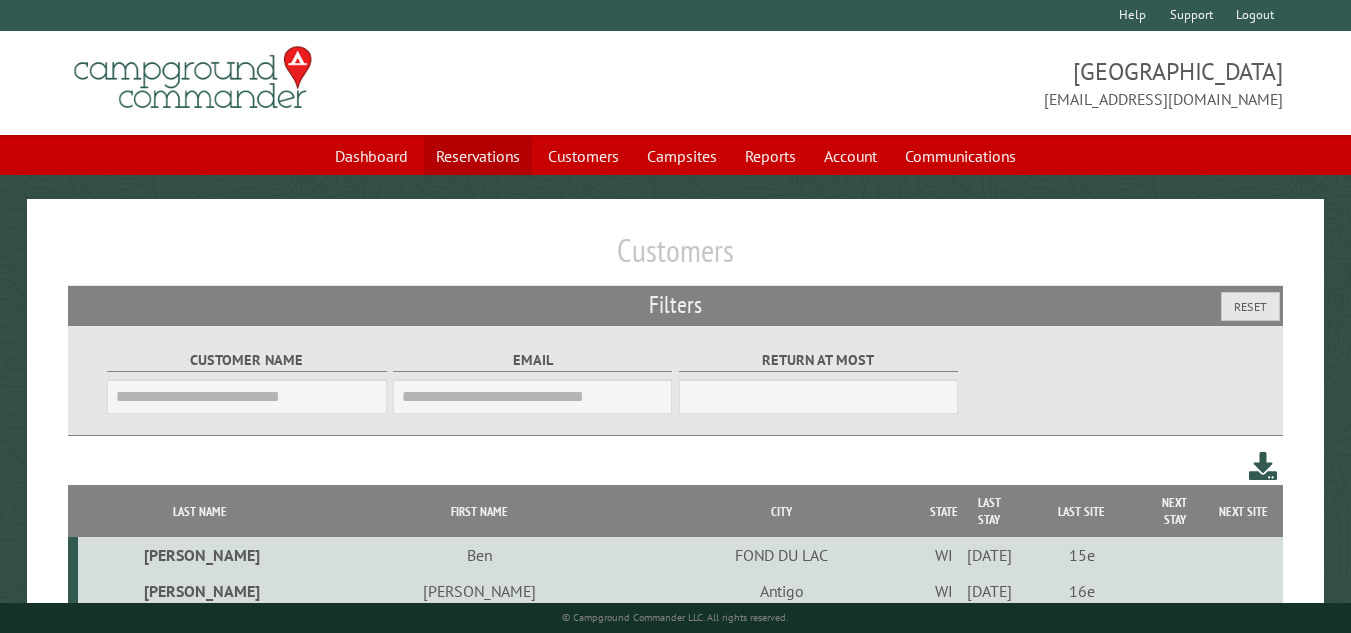 click on "Reservations" at bounding box center (478, 156) 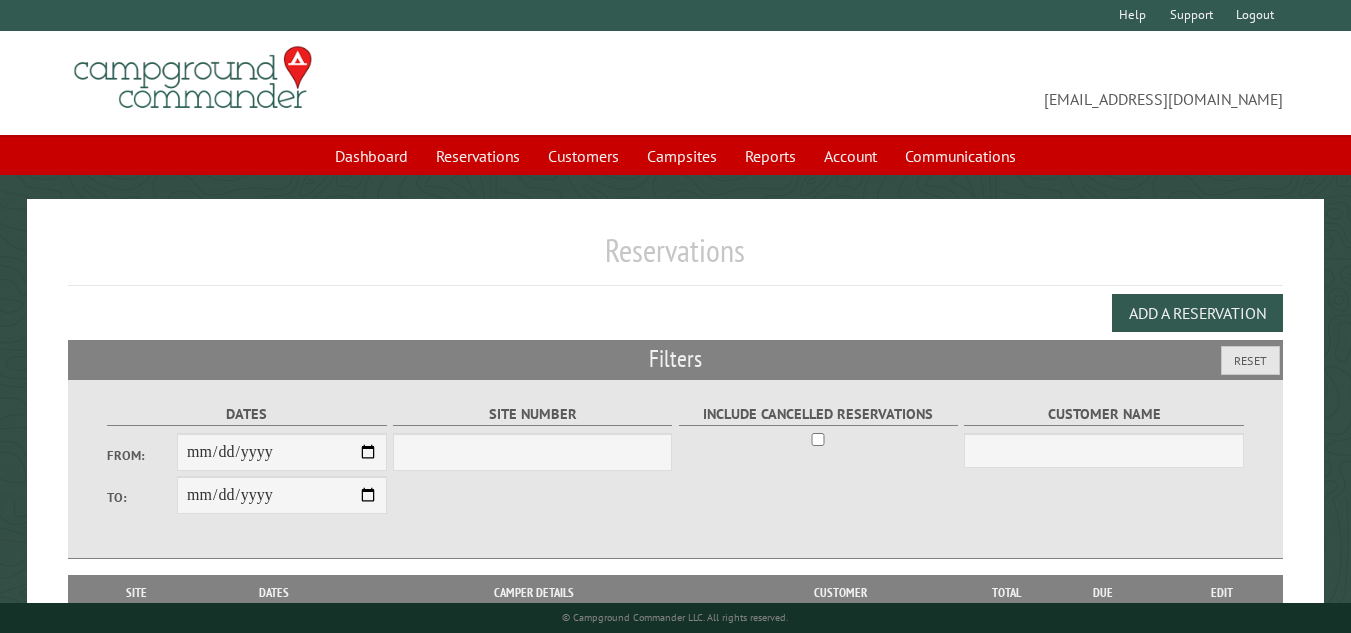 scroll, scrollTop: 0, scrollLeft: 0, axis: both 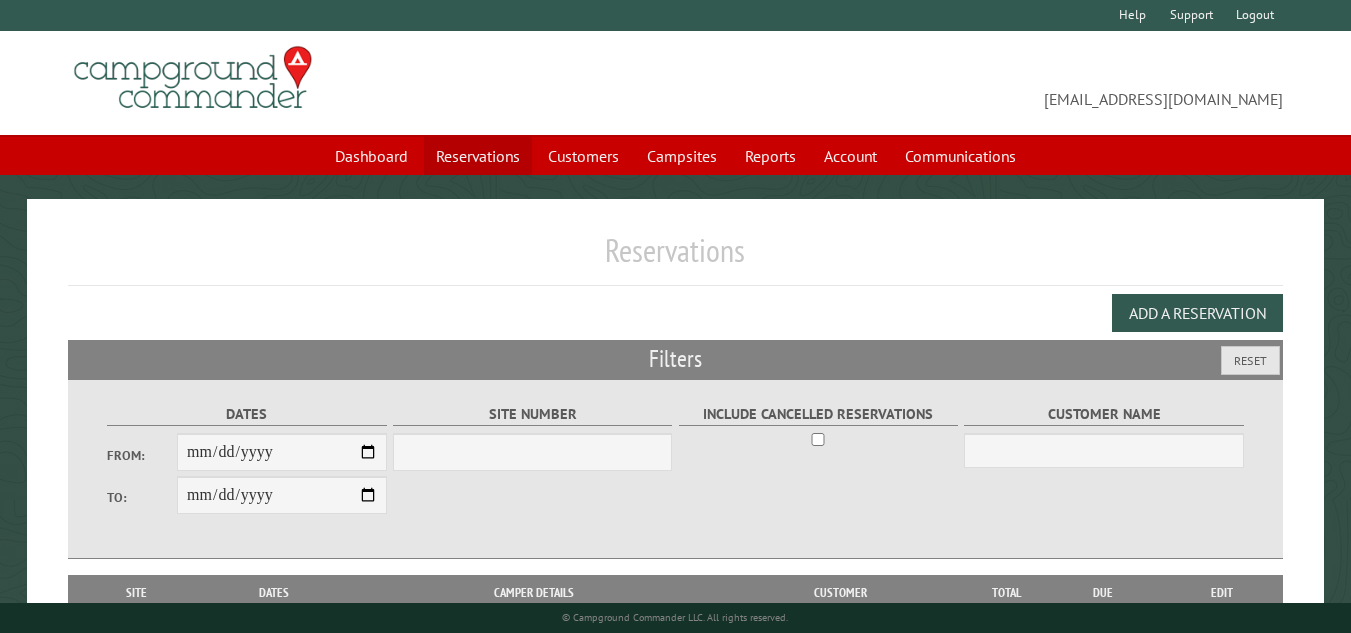 select on "***" 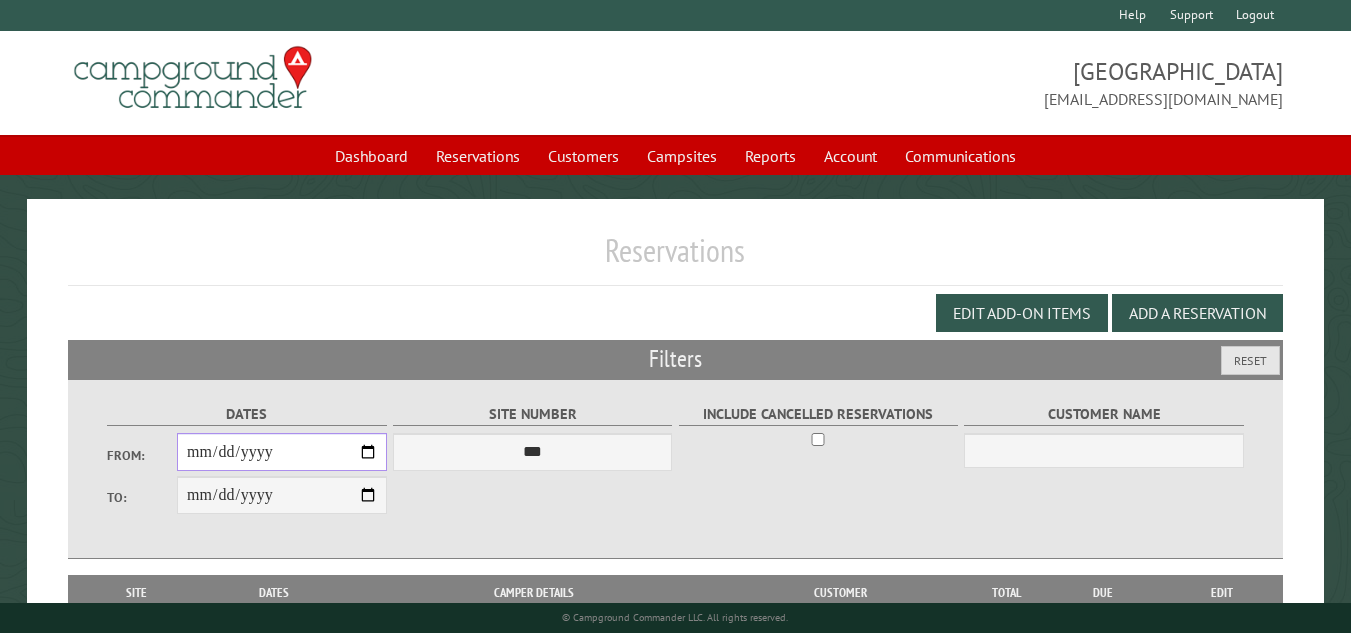 click on "From:" at bounding box center [282, 452] 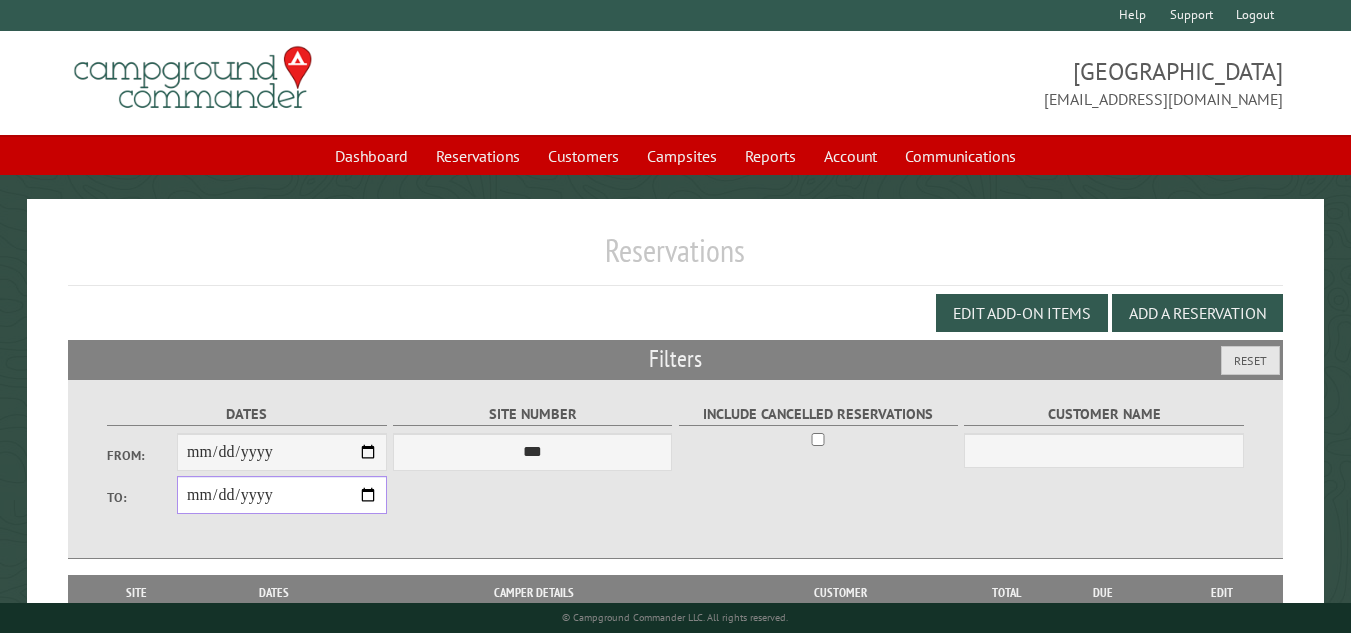 click on "**********" at bounding box center [282, 495] 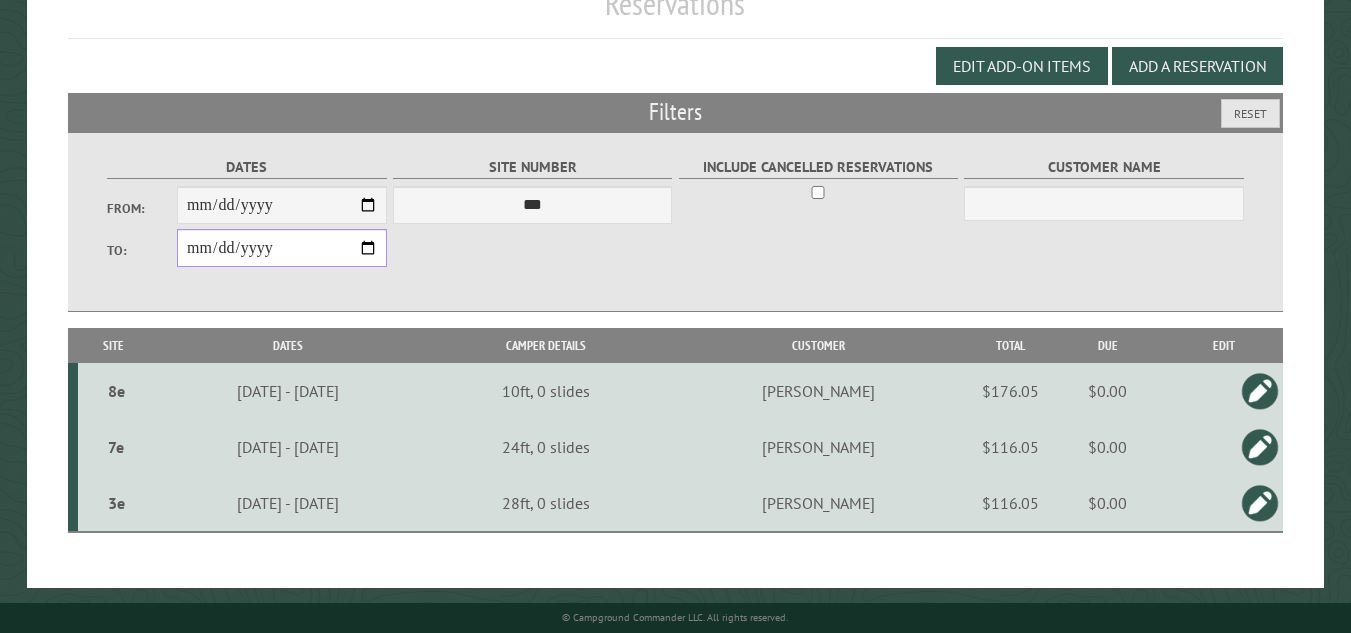 scroll, scrollTop: 254, scrollLeft: 0, axis: vertical 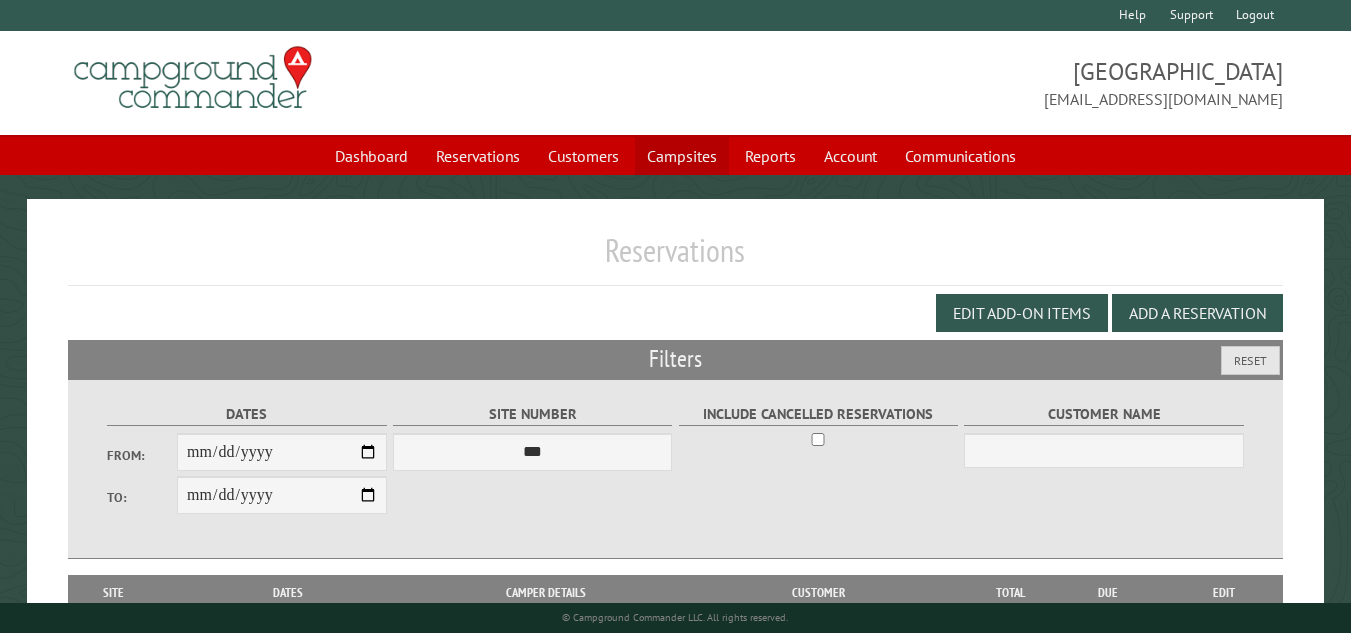 click on "Campsites" at bounding box center [682, 156] 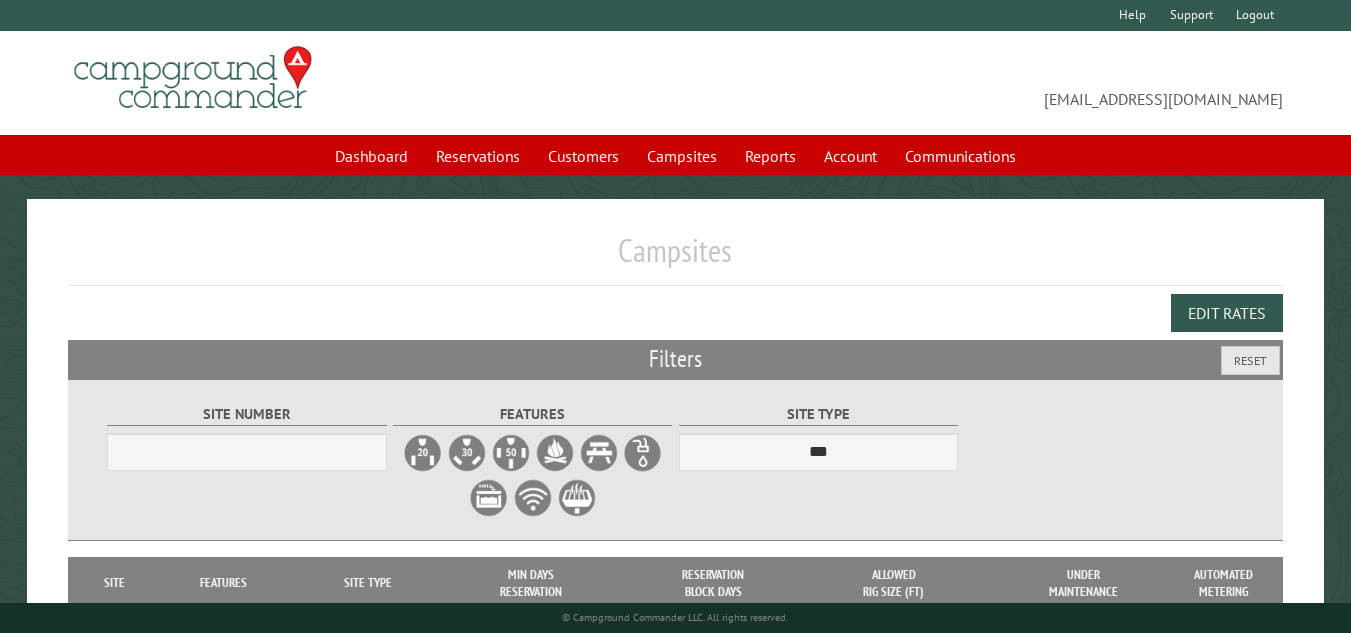 scroll, scrollTop: 0, scrollLeft: 0, axis: both 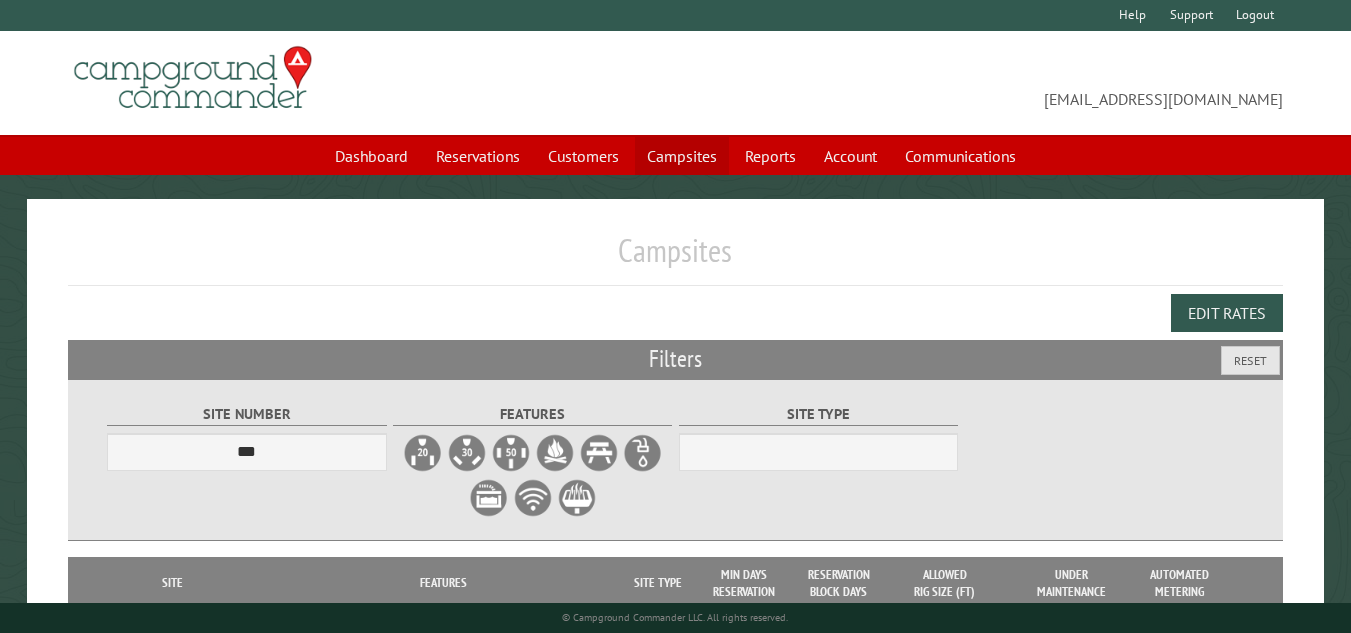 select on "***" 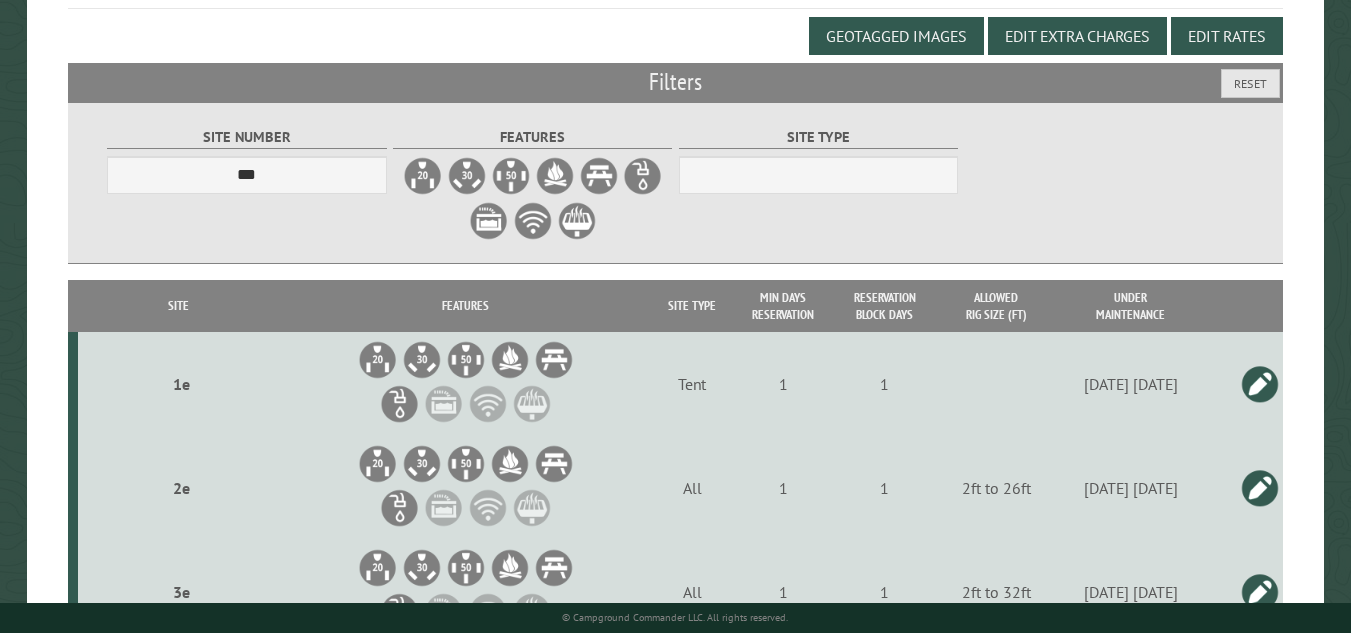 scroll, scrollTop: 400, scrollLeft: 0, axis: vertical 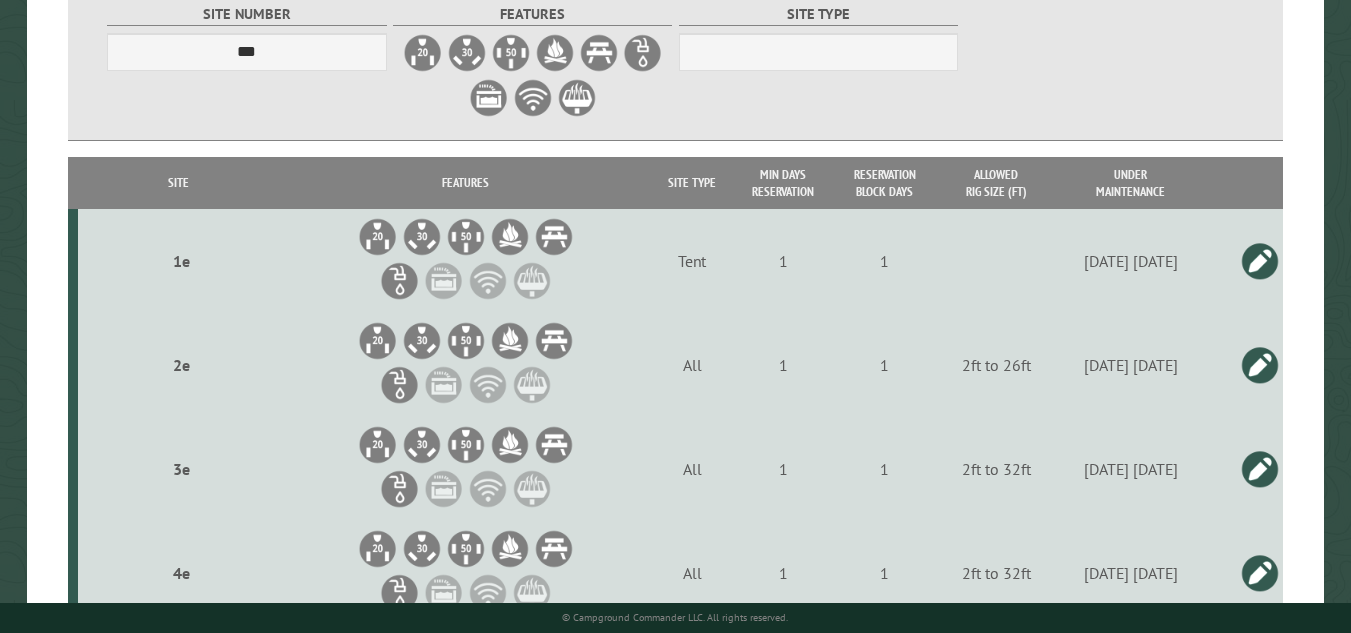 click at bounding box center [1260, 261] 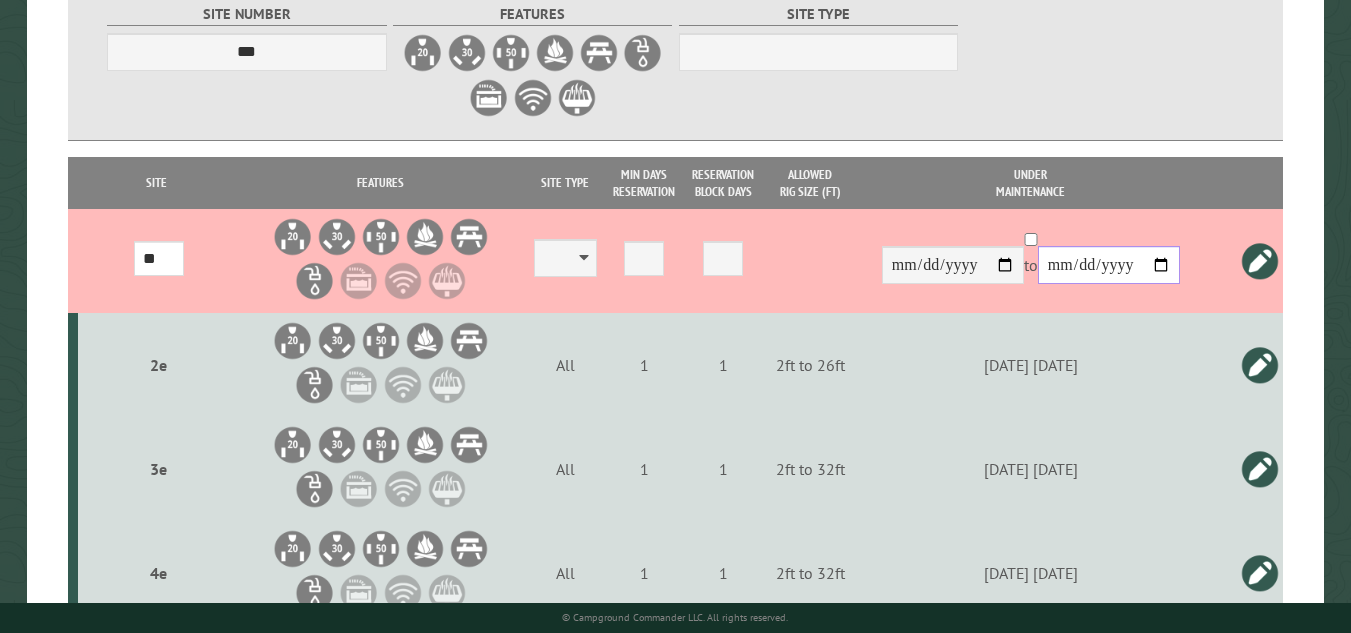 click on "**********" at bounding box center [1109, 265] 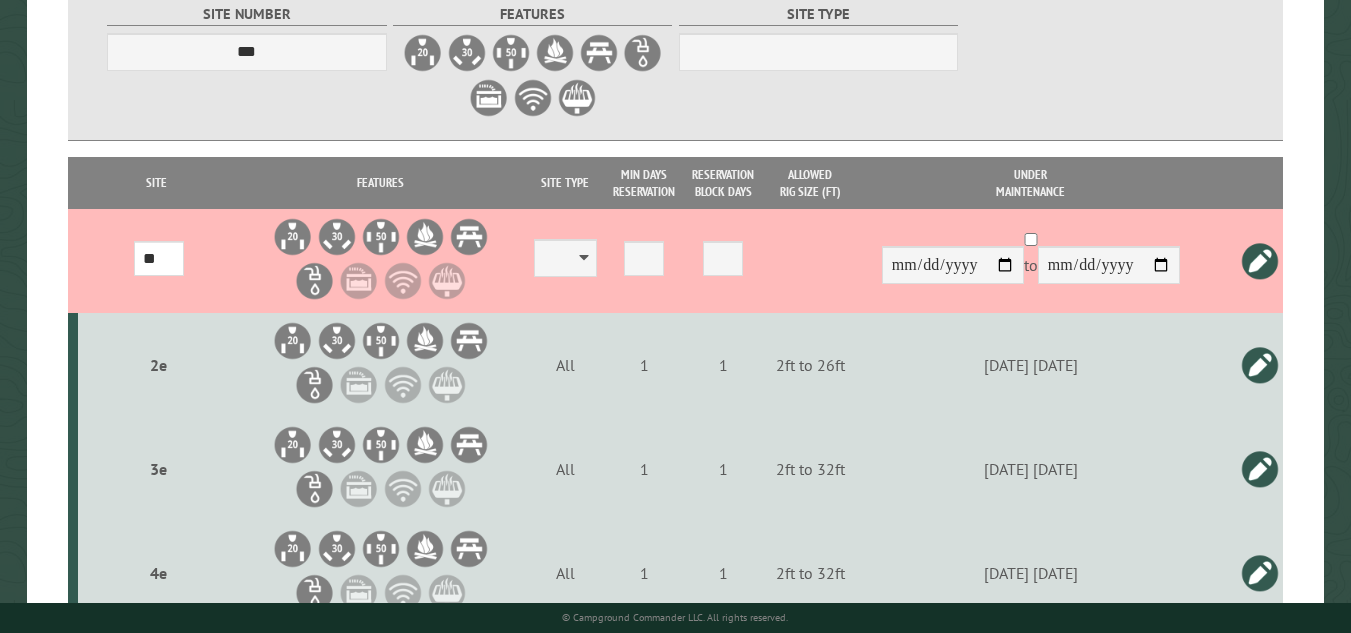 click at bounding box center (1260, 261) 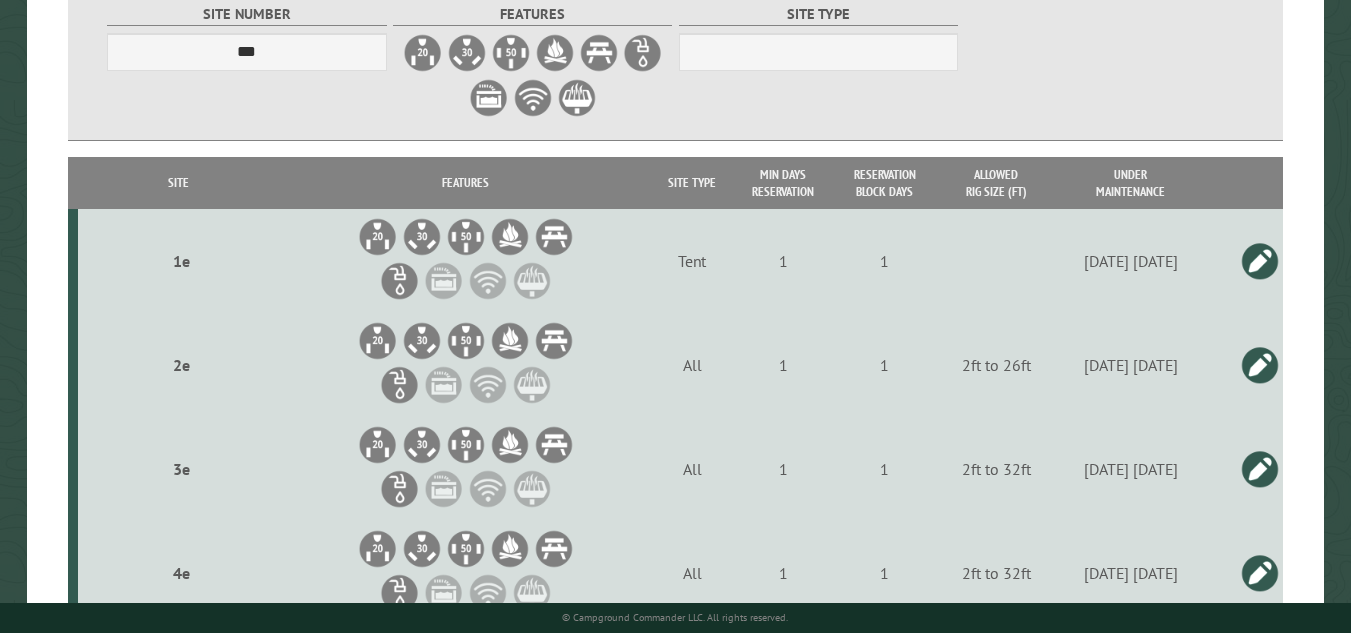click at bounding box center (1260, 365) 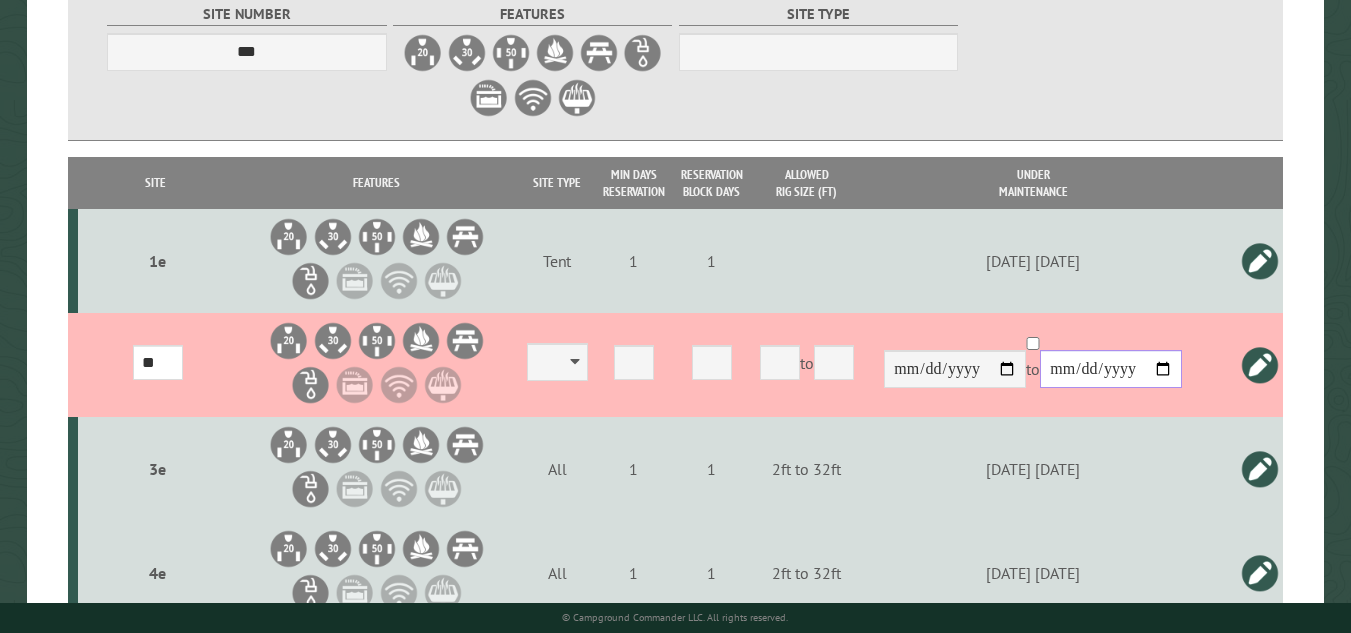 click on "**********" at bounding box center [1111, 369] 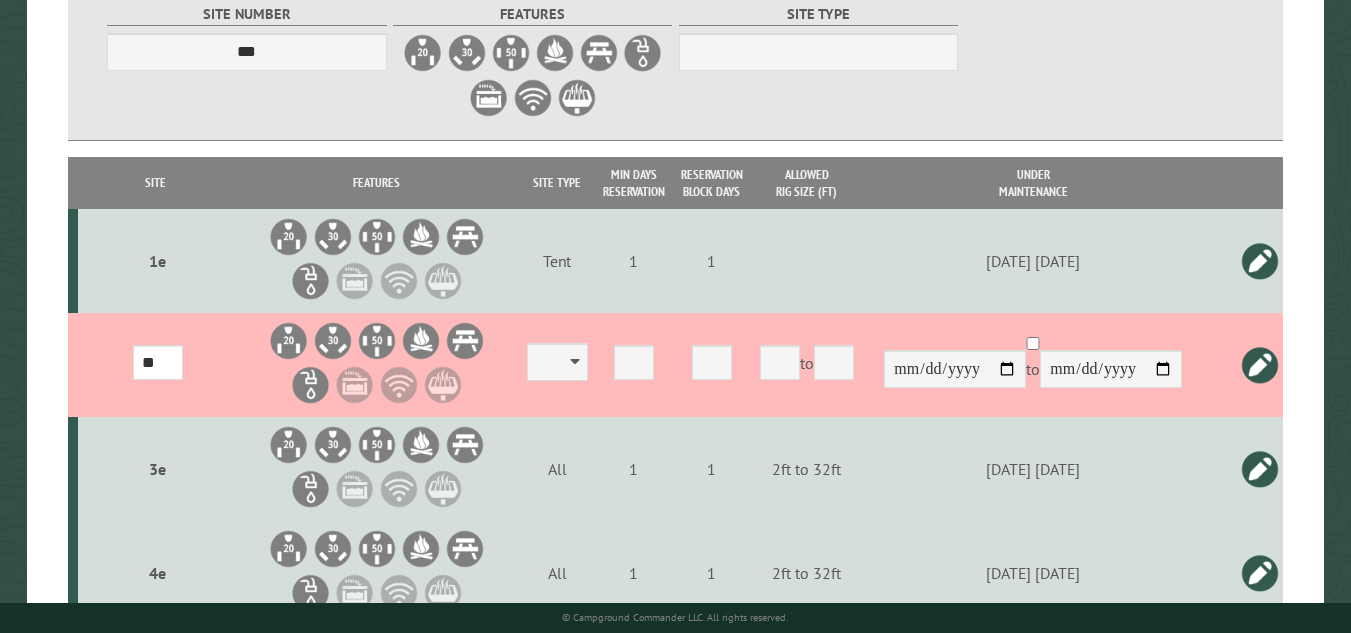click at bounding box center [1260, 365] 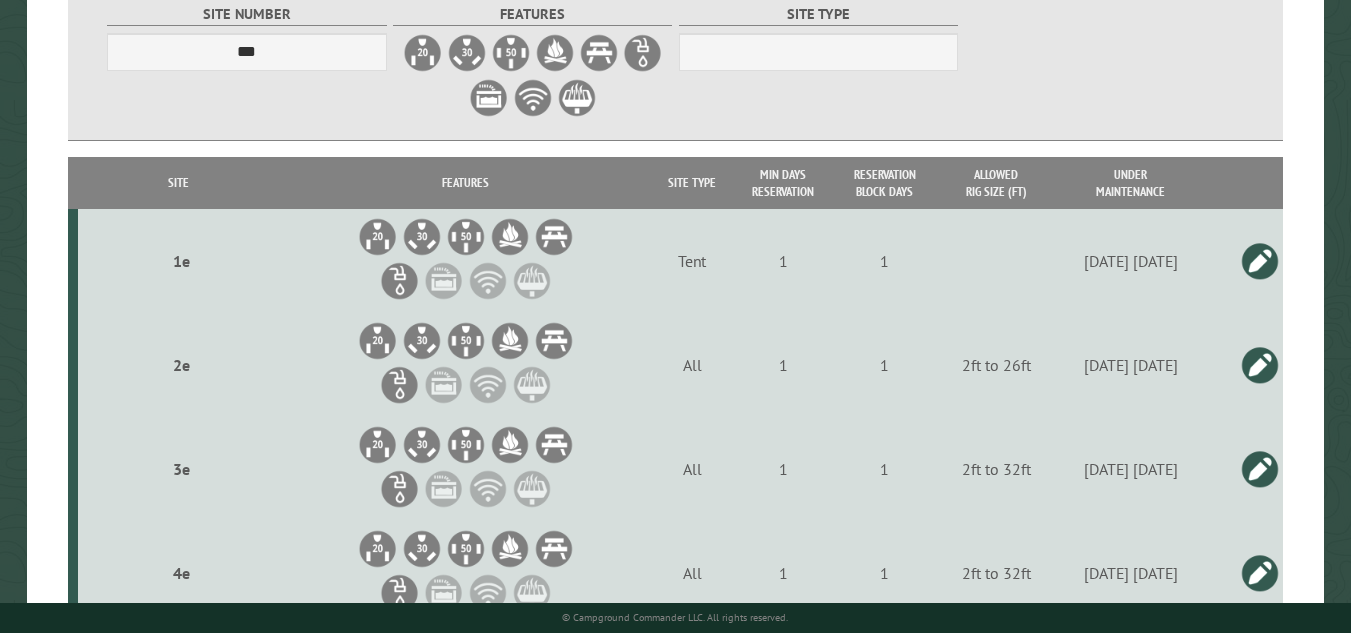 click at bounding box center [1260, 469] 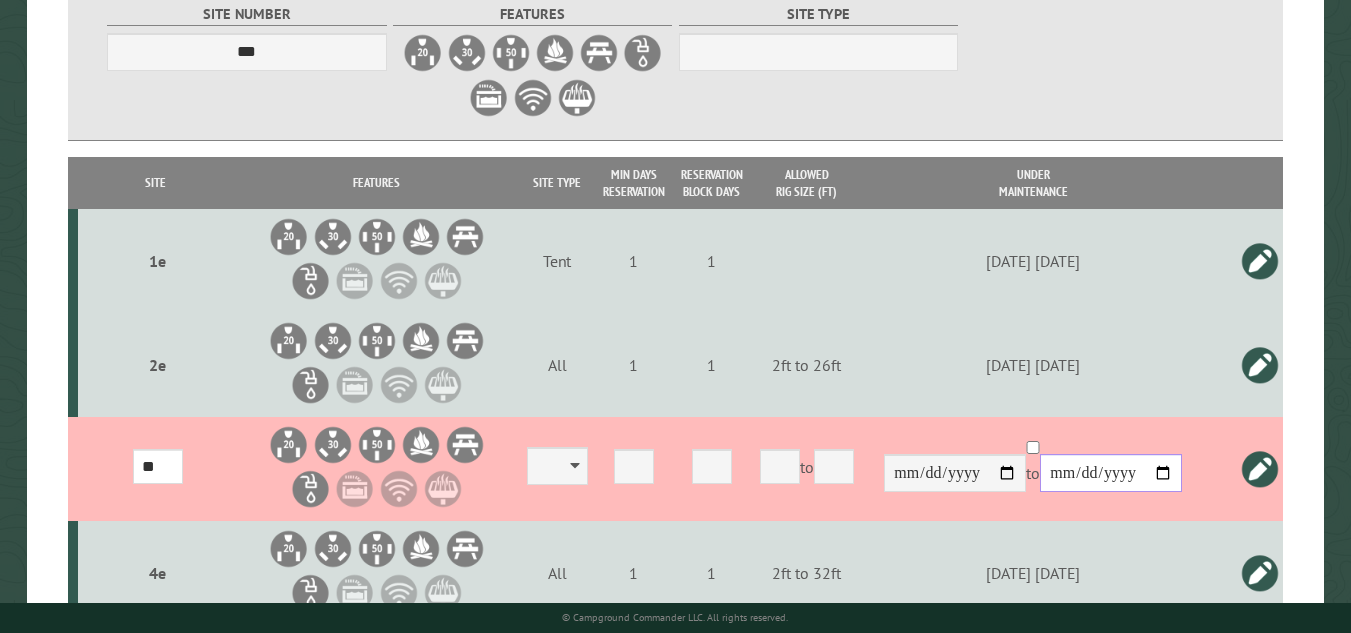 click on "**********" at bounding box center (1111, 473) 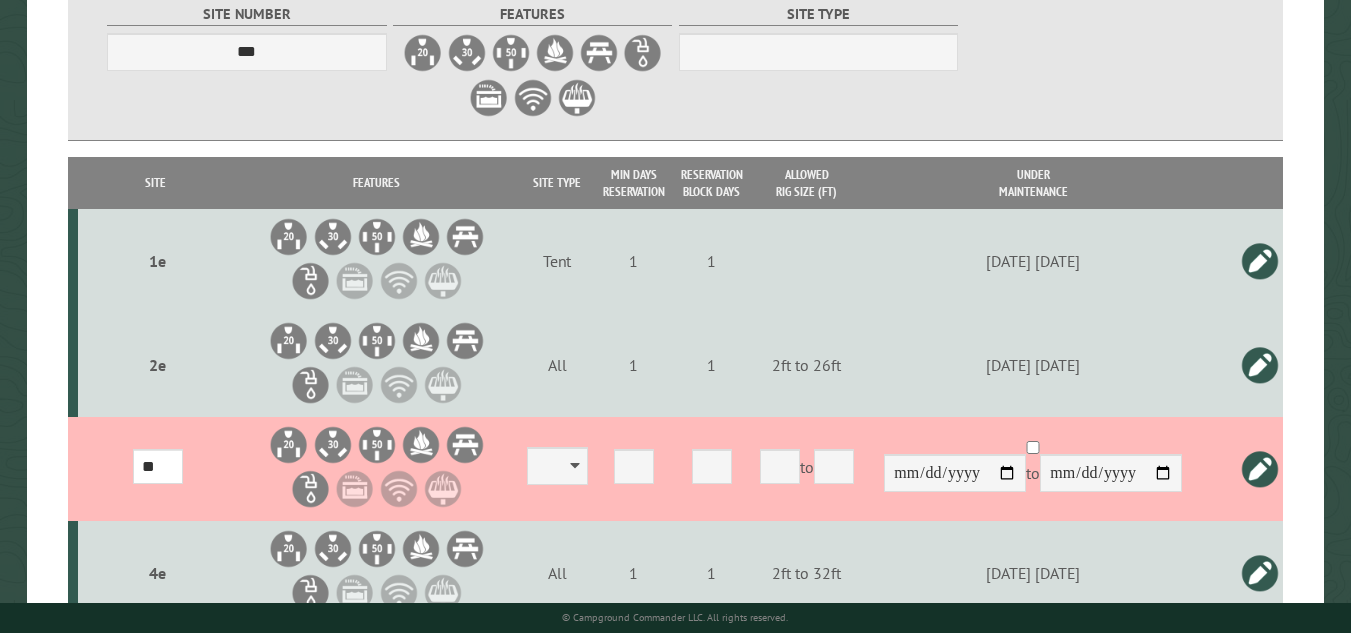 click at bounding box center (1260, 469) 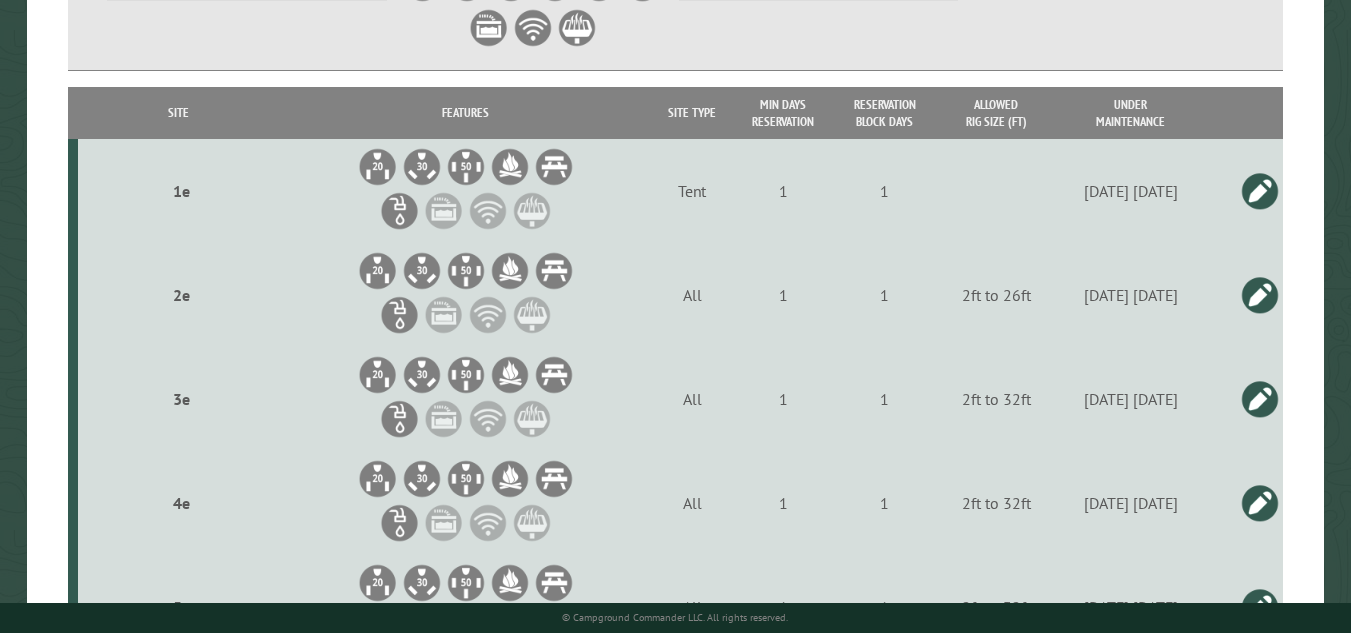 scroll, scrollTop: 533, scrollLeft: 0, axis: vertical 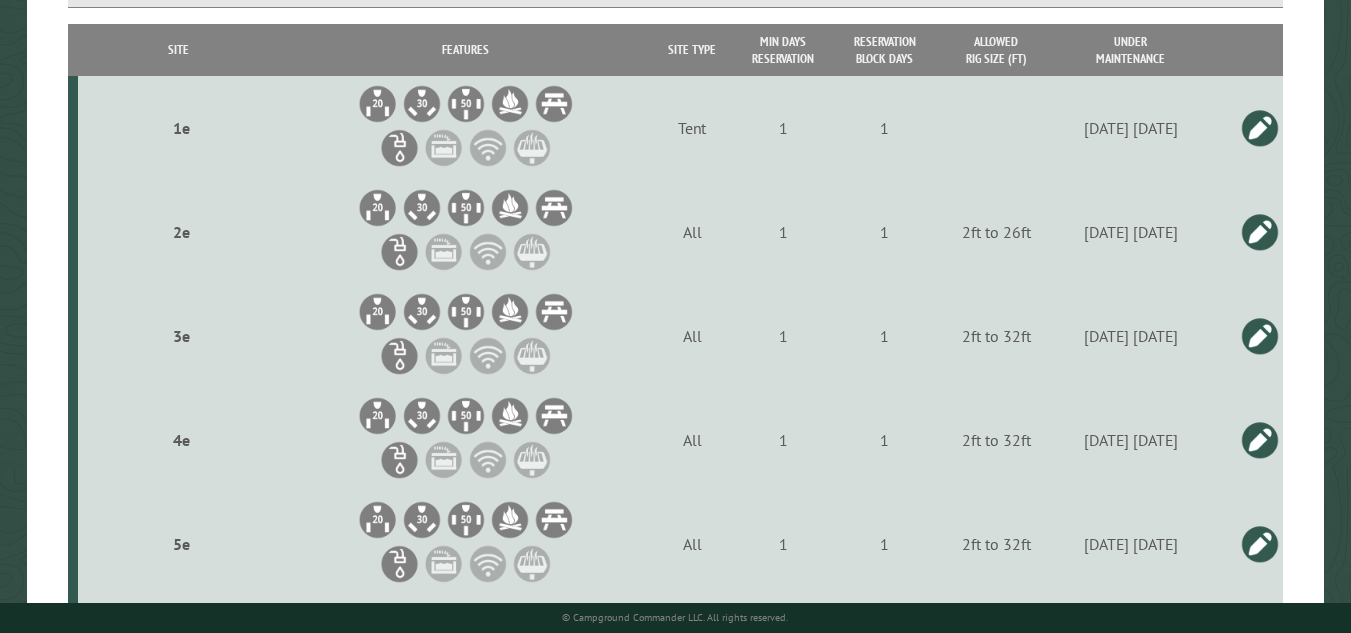 click at bounding box center [1260, 440] 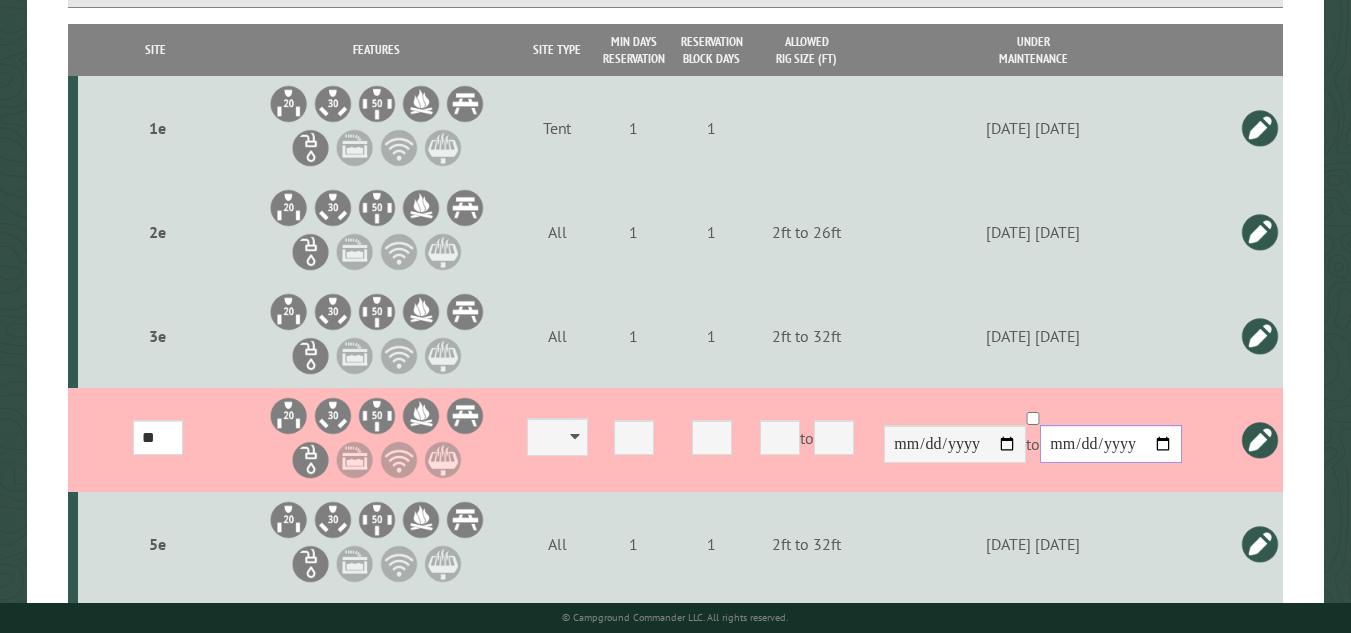 click on "**********" at bounding box center [1111, 444] 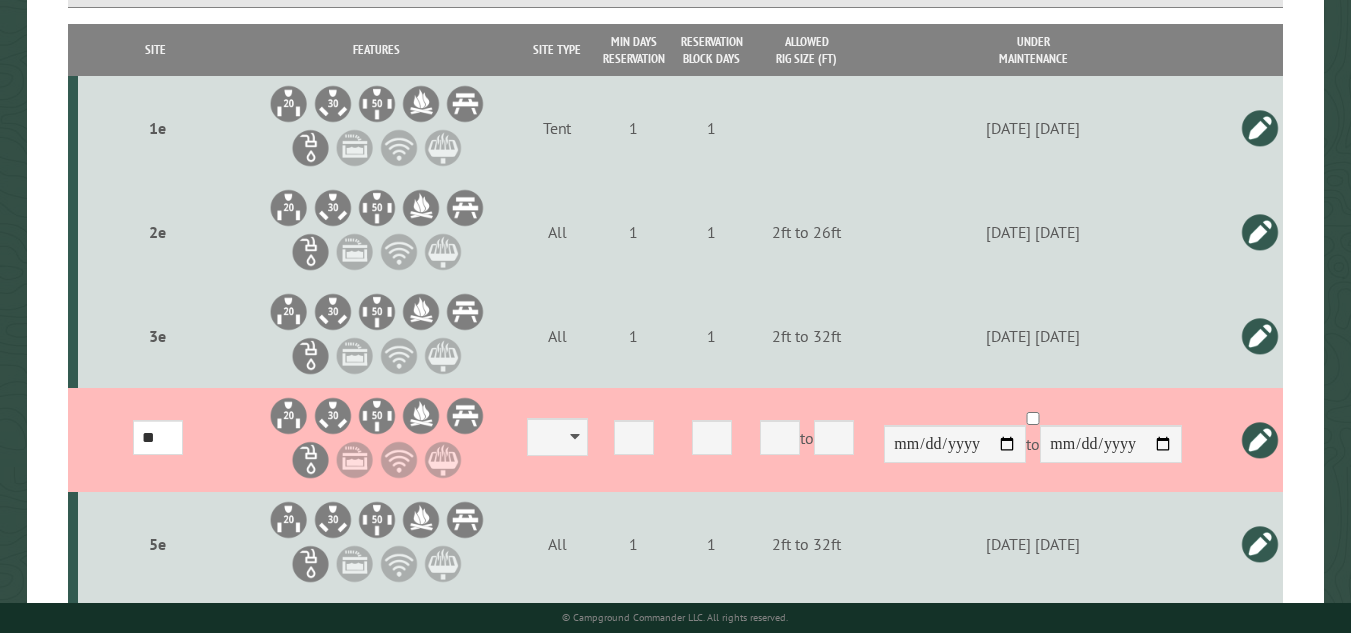 click at bounding box center [1260, 440] 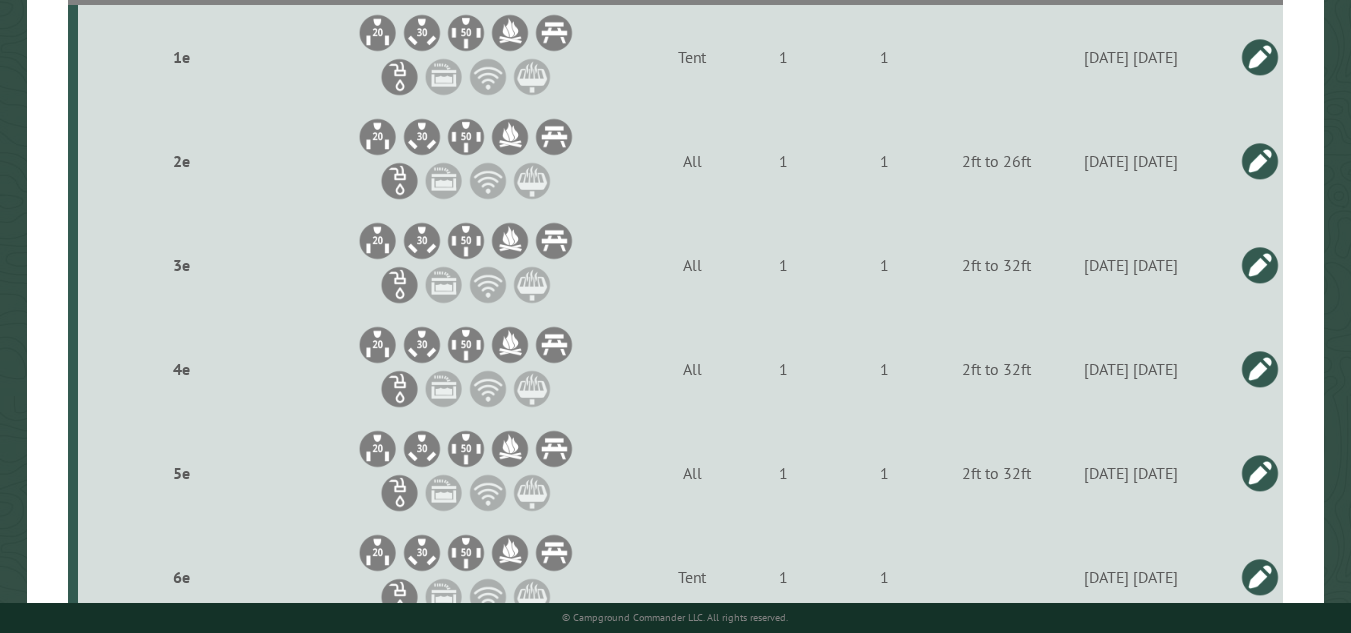 scroll, scrollTop: 667, scrollLeft: 0, axis: vertical 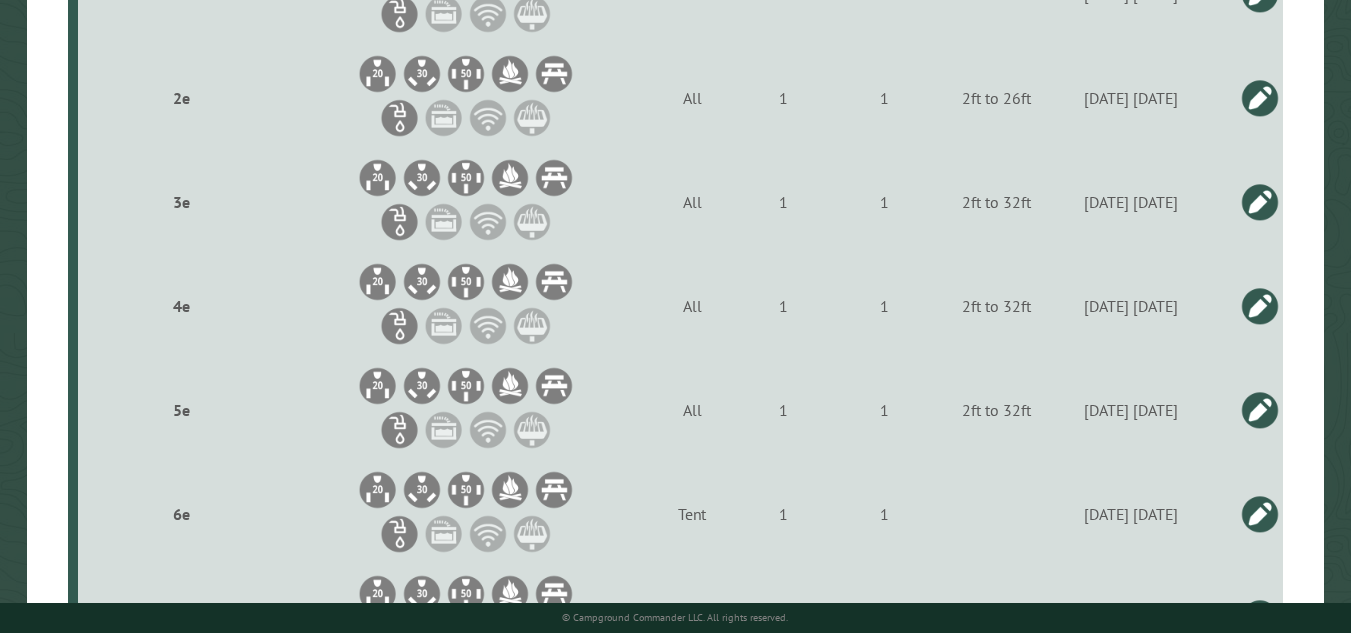 click at bounding box center (1260, 410) 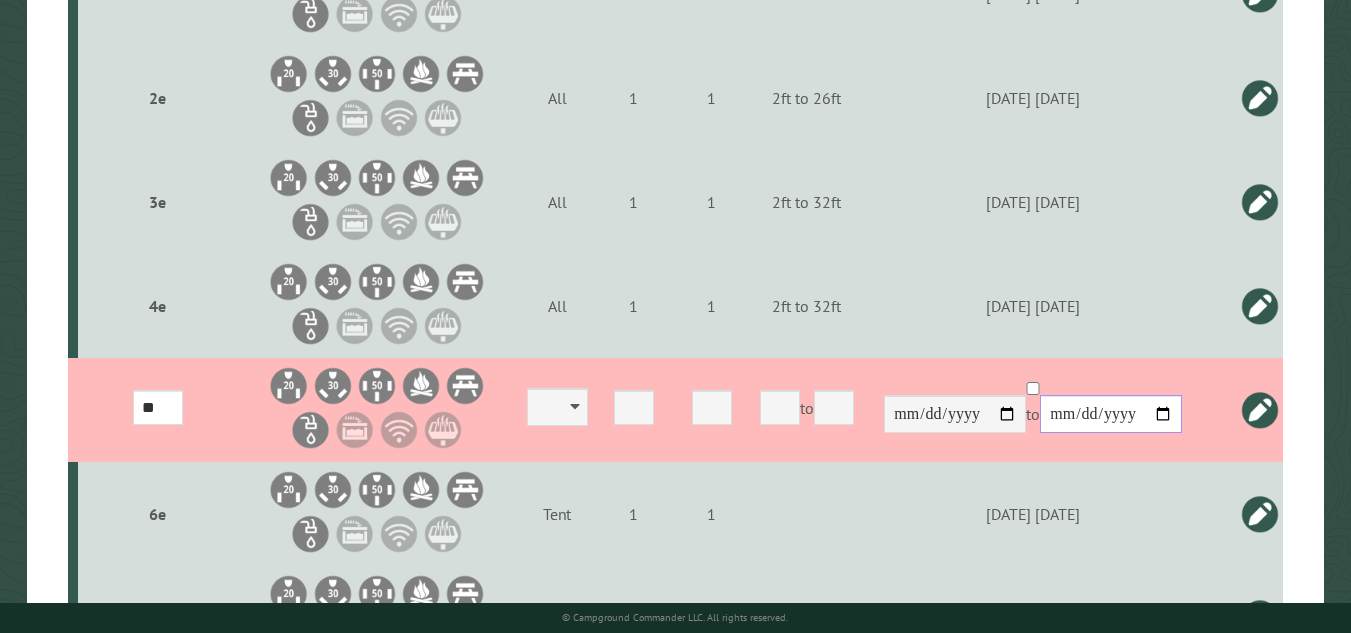 click on "**********" at bounding box center (1111, 414) 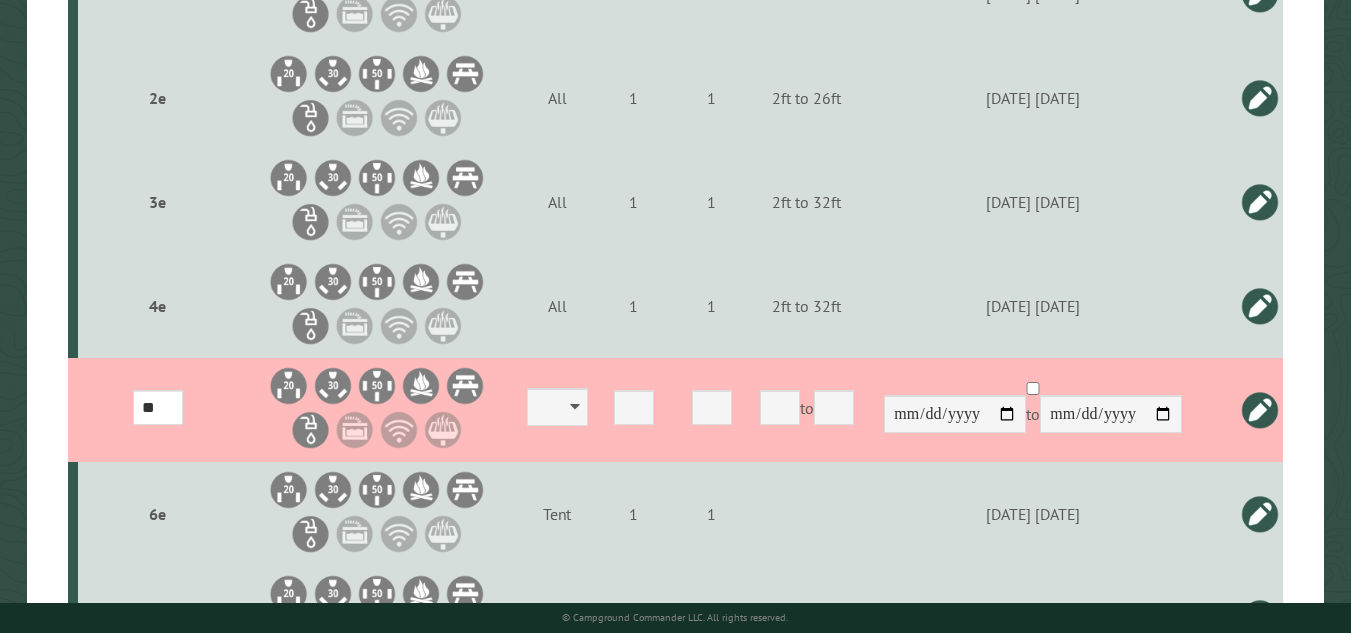 click at bounding box center [1260, 410] 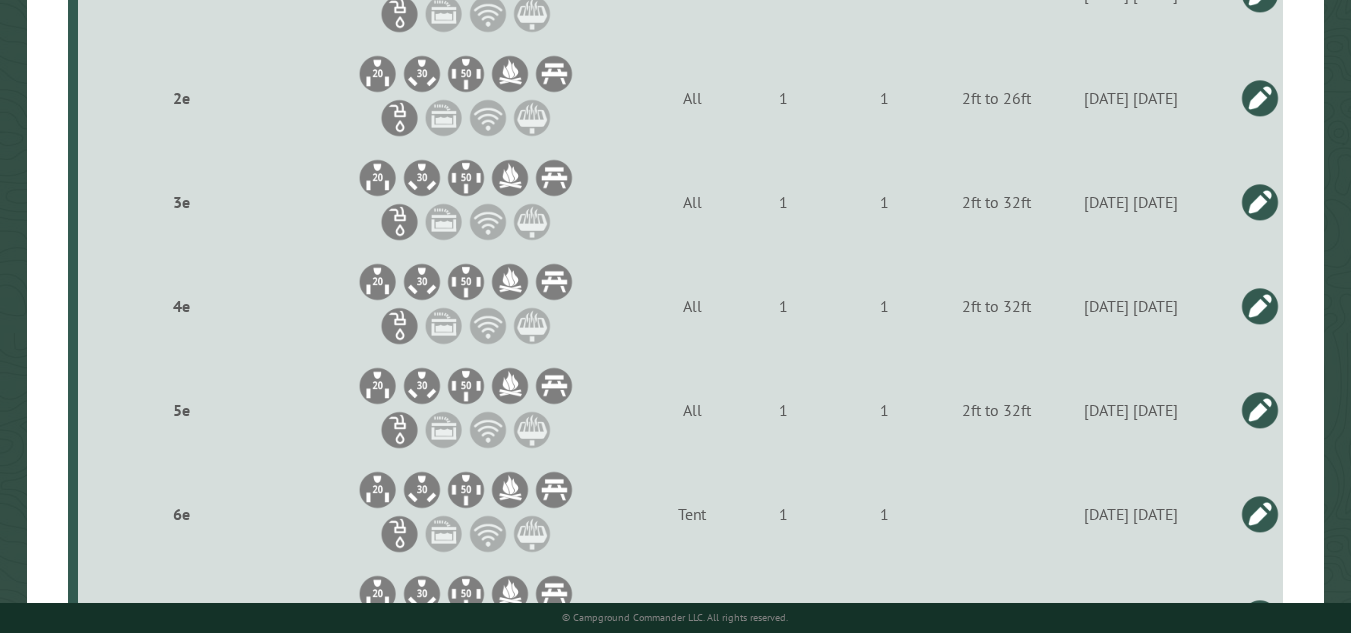 click at bounding box center [1260, 514] 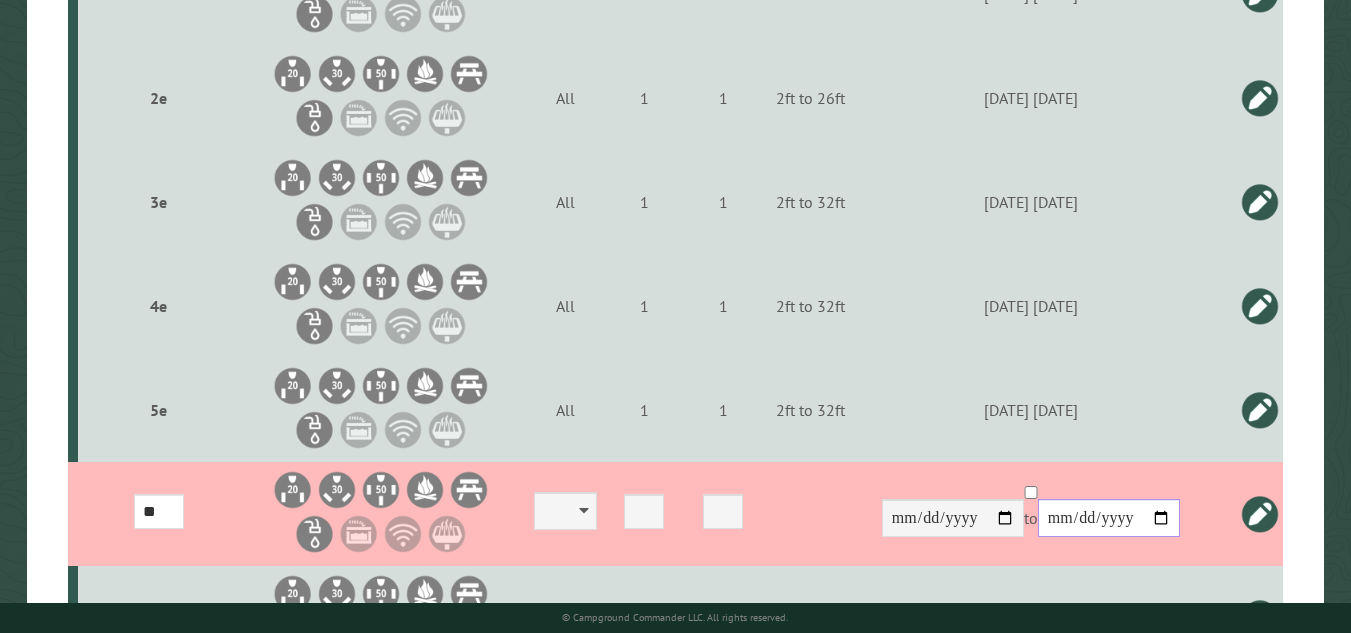 click on "**********" at bounding box center [1109, 518] 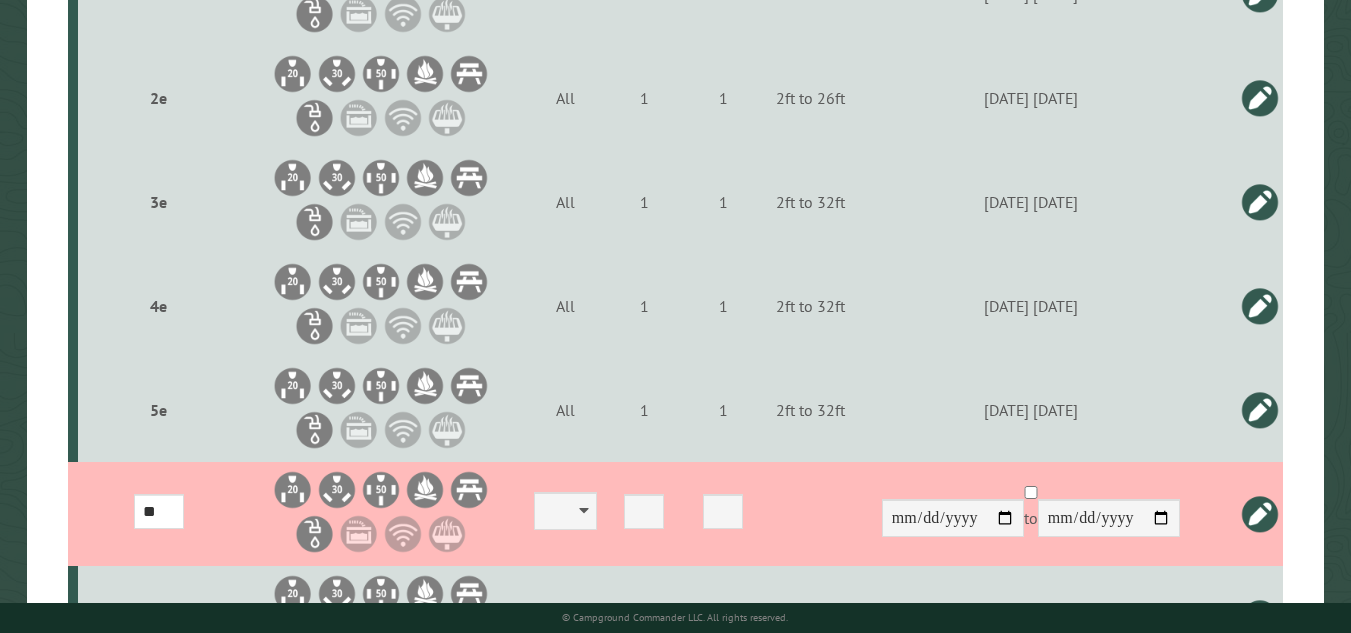 click at bounding box center (1260, 514) 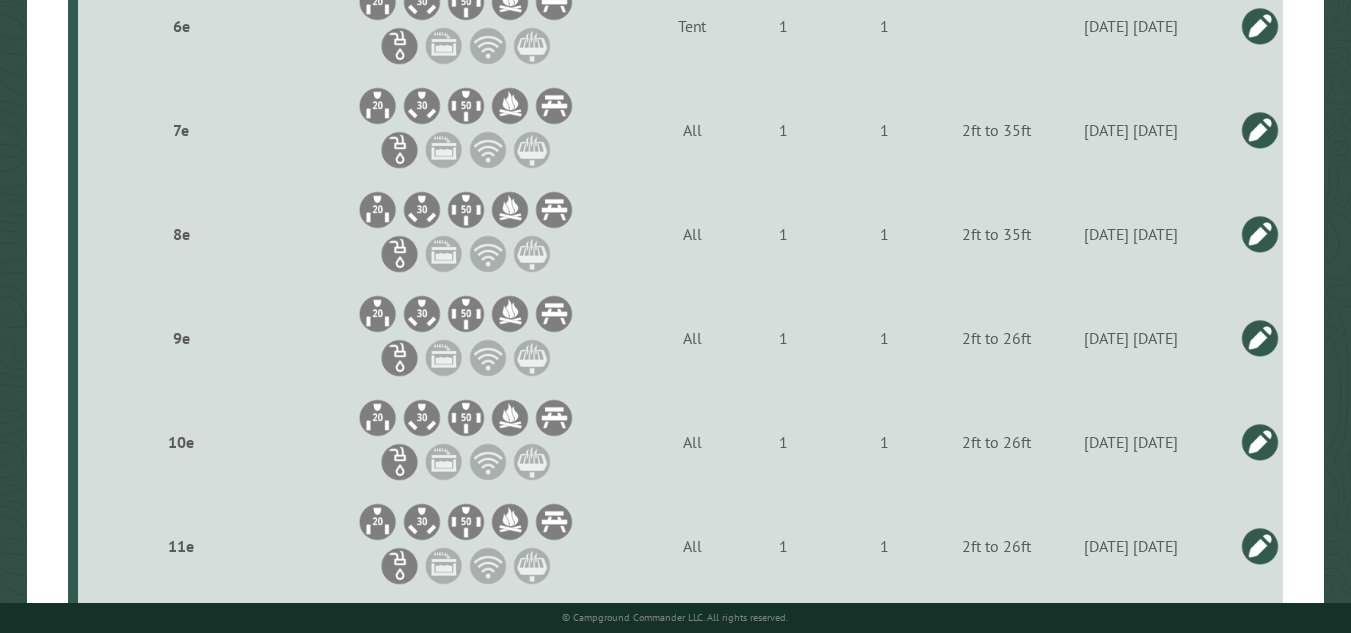 scroll, scrollTop: 1200, scrollLeft: 0, axis: vertical 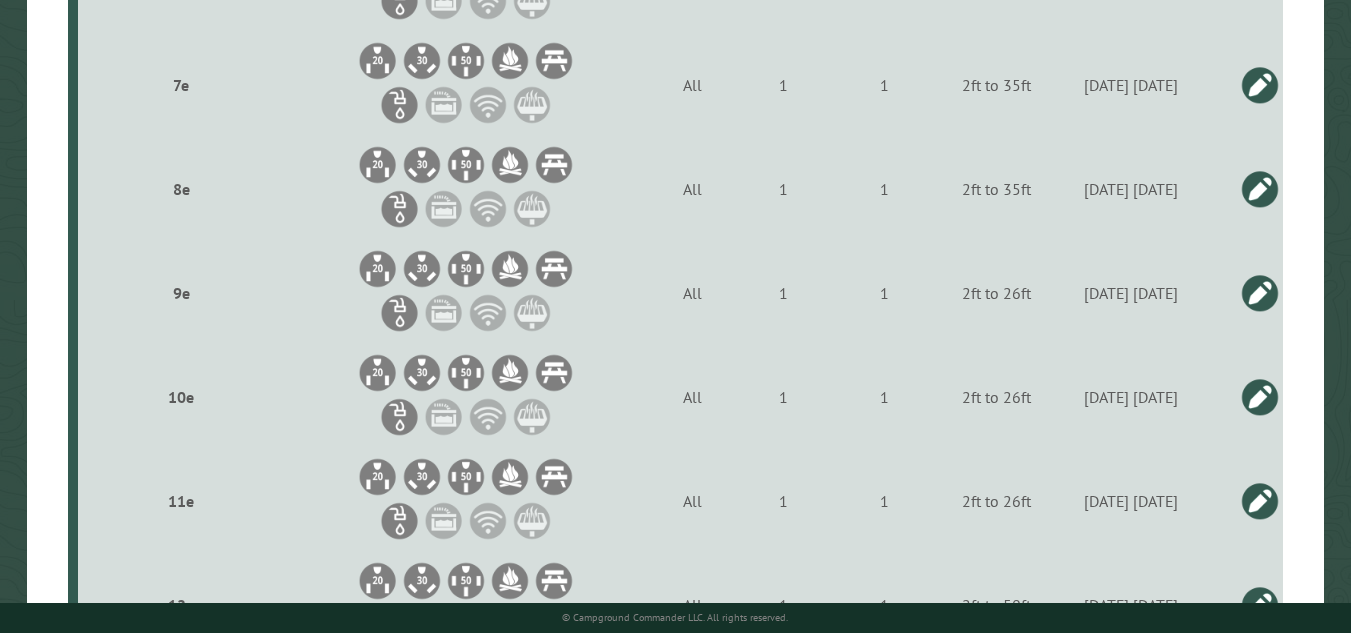 click at bounding box center [1260, 85] 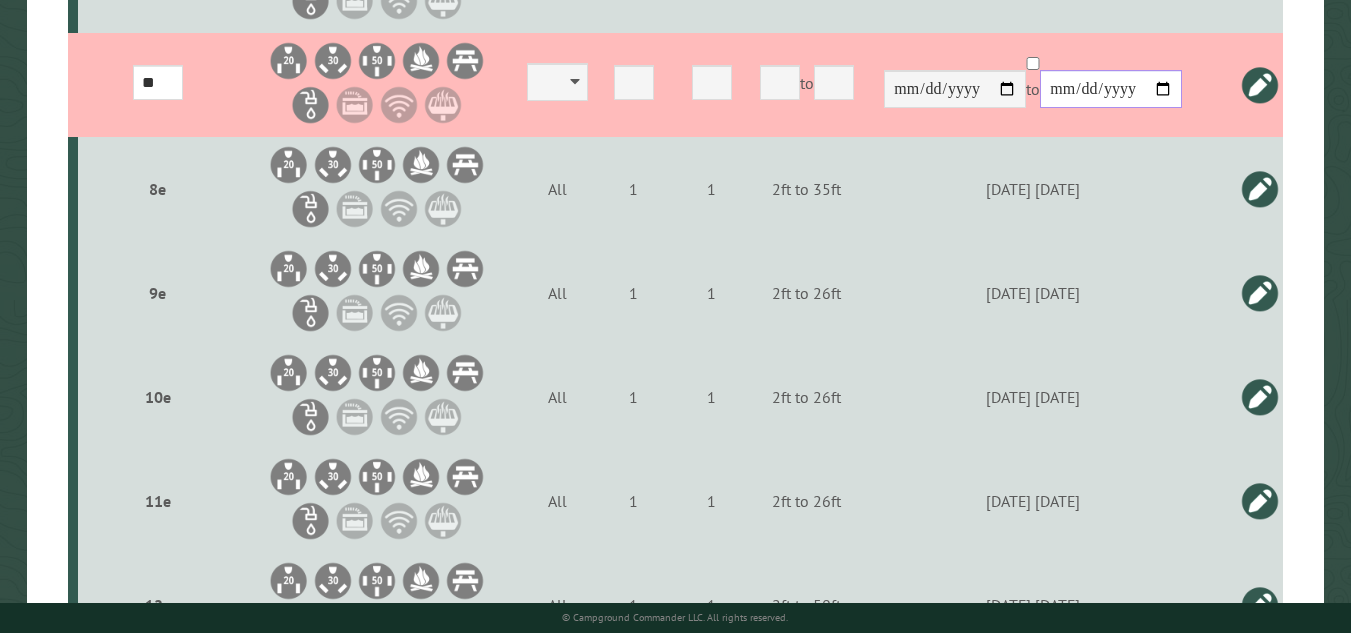click on "**********" at bounding box center [1111, 89] 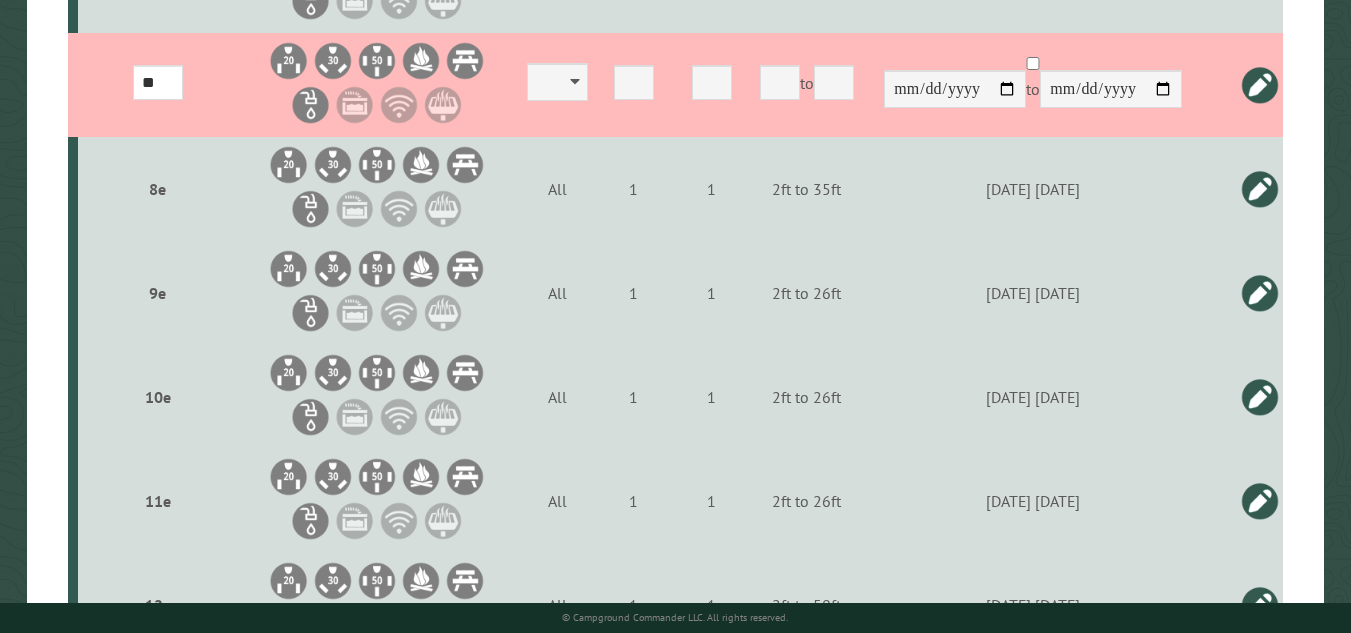 click at bounding box center [1260, 85] 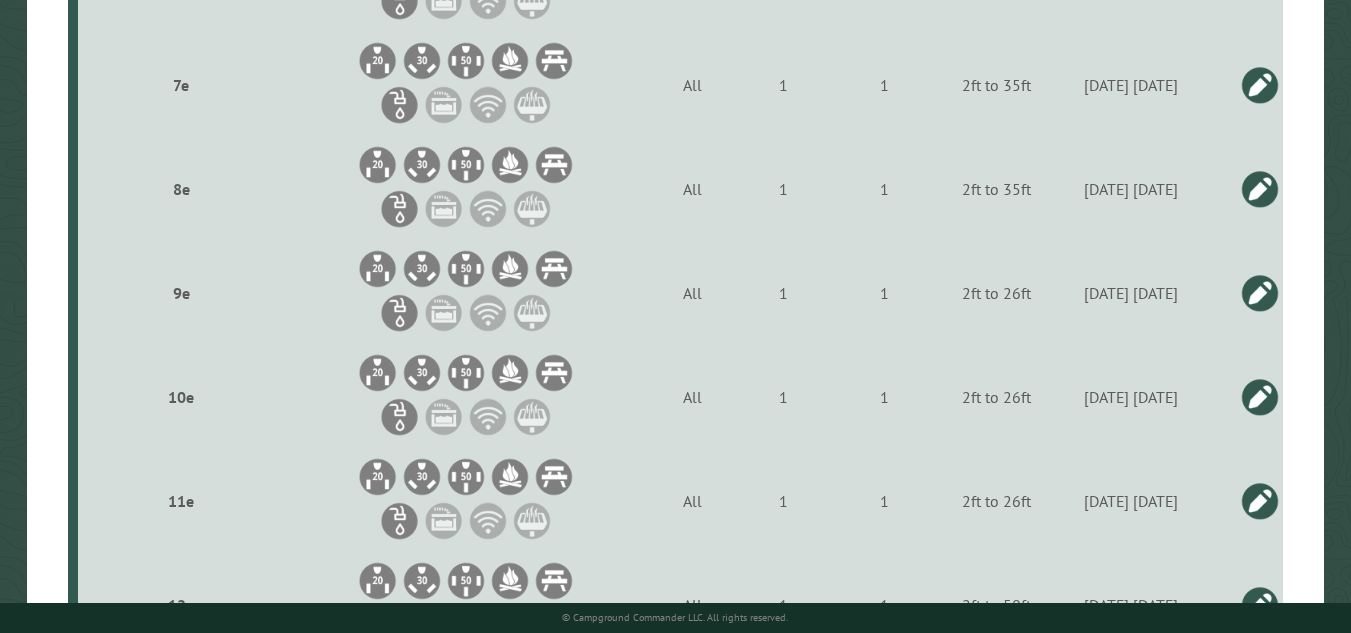 click at bounding box center (1260, 189) 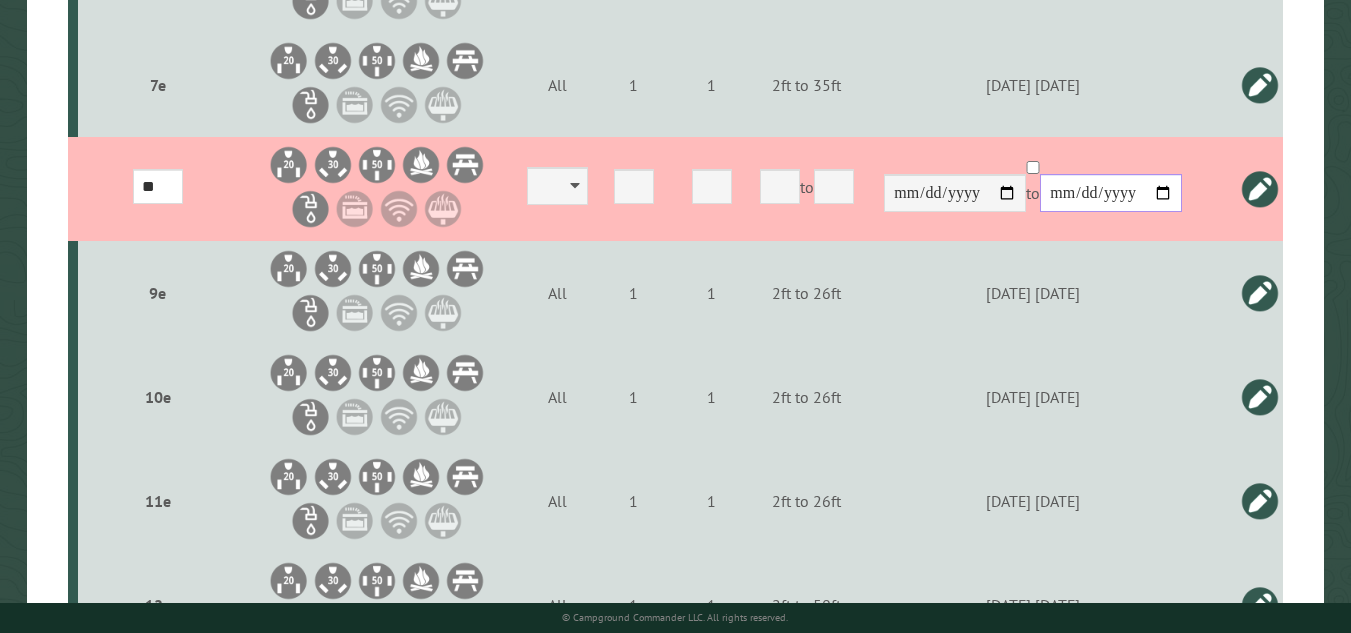 click on "**********" at bounding box center (1111, 193) 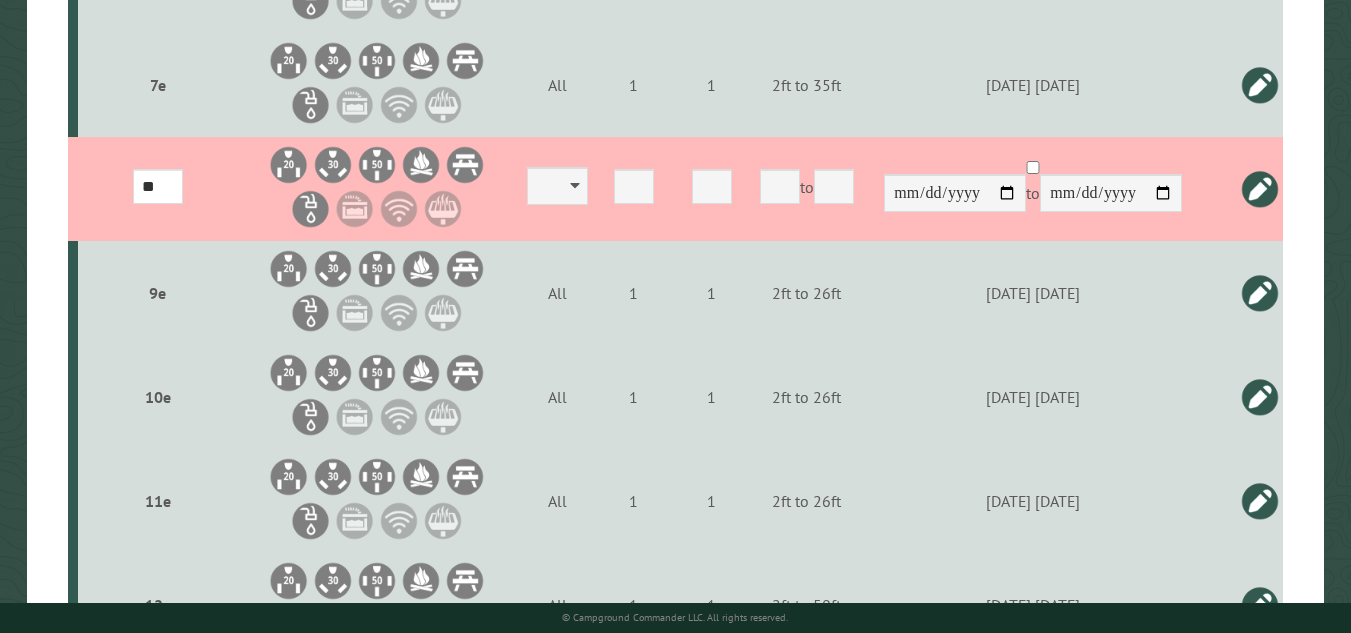 click at bounding box center (1260, 189) 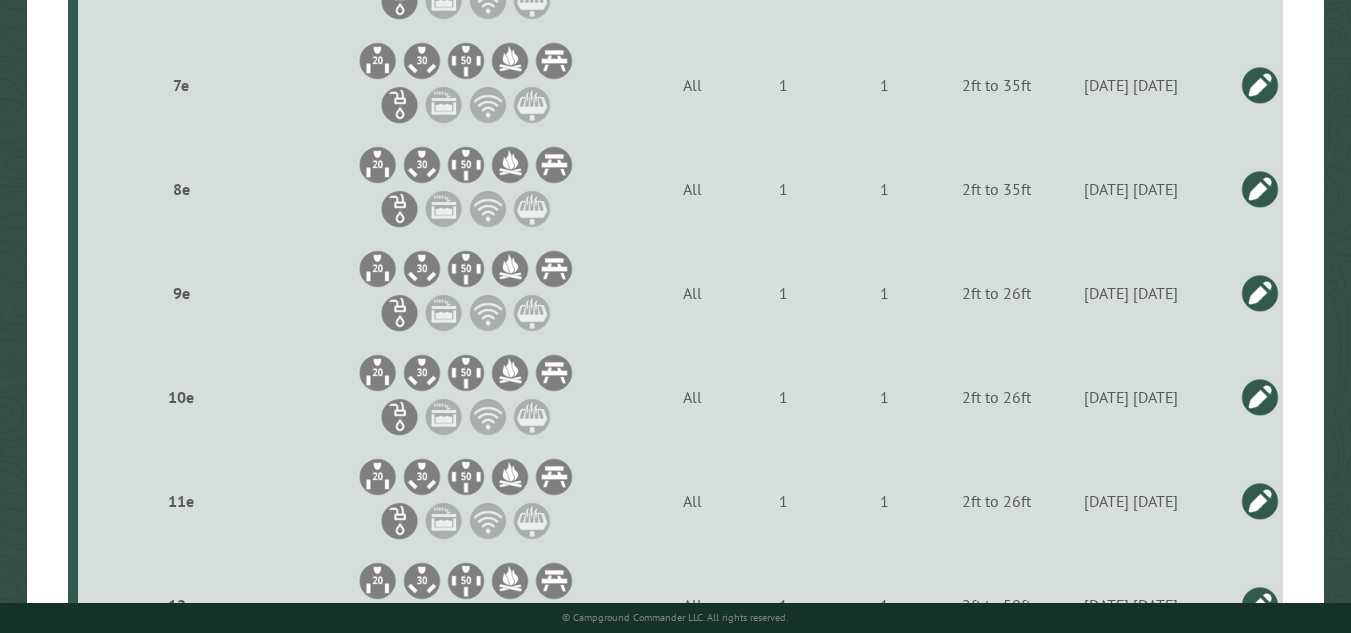 click at bounding box center (1260, 293) 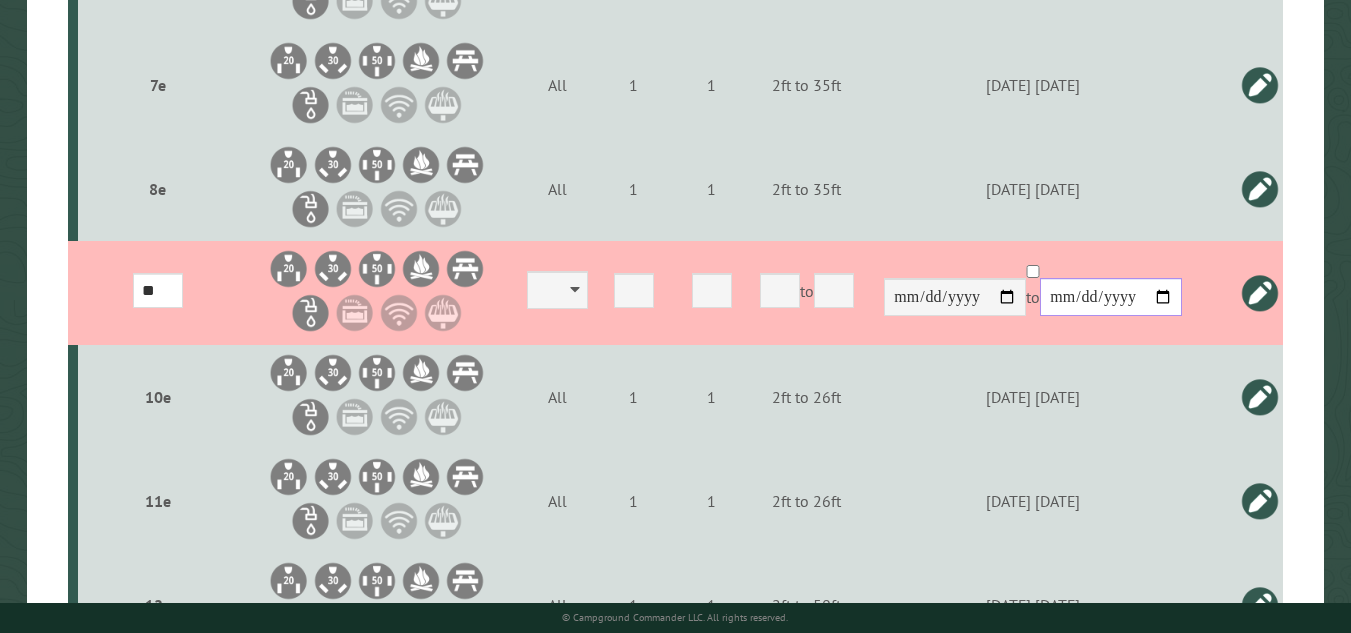 click on "**********" at bounding box center [1111, 297] 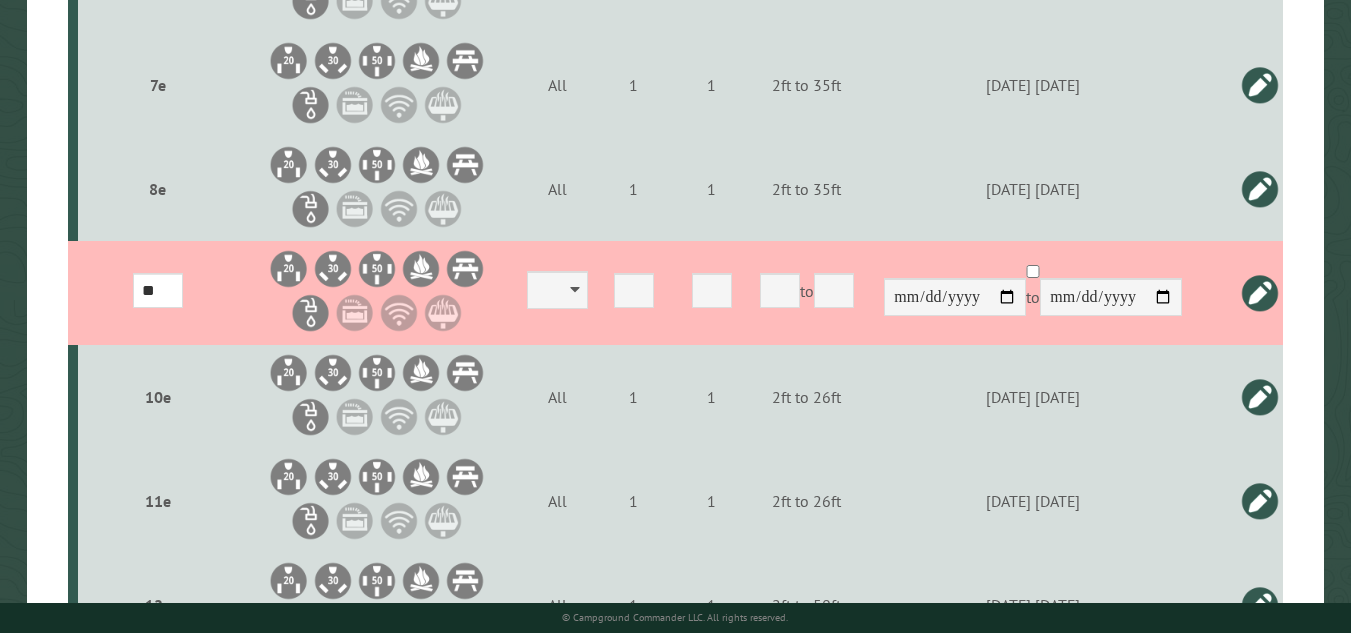 click at bounding box center (1260, 293) 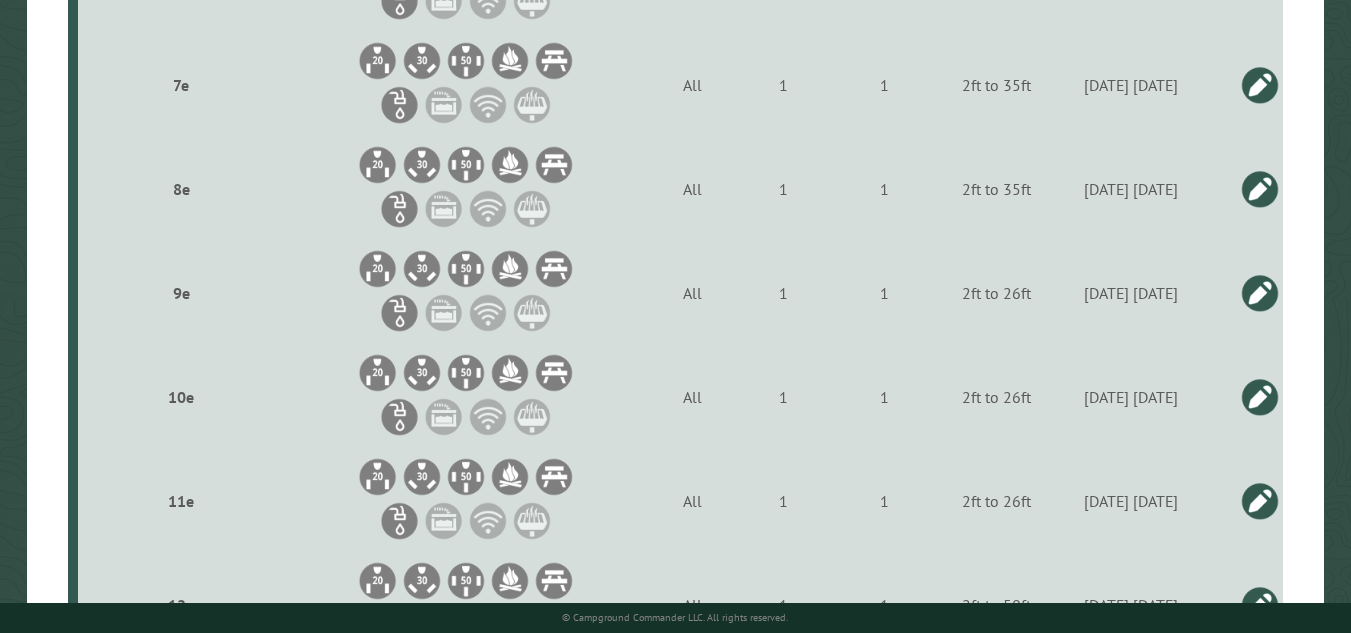 click at bounding box center (1260, 397) 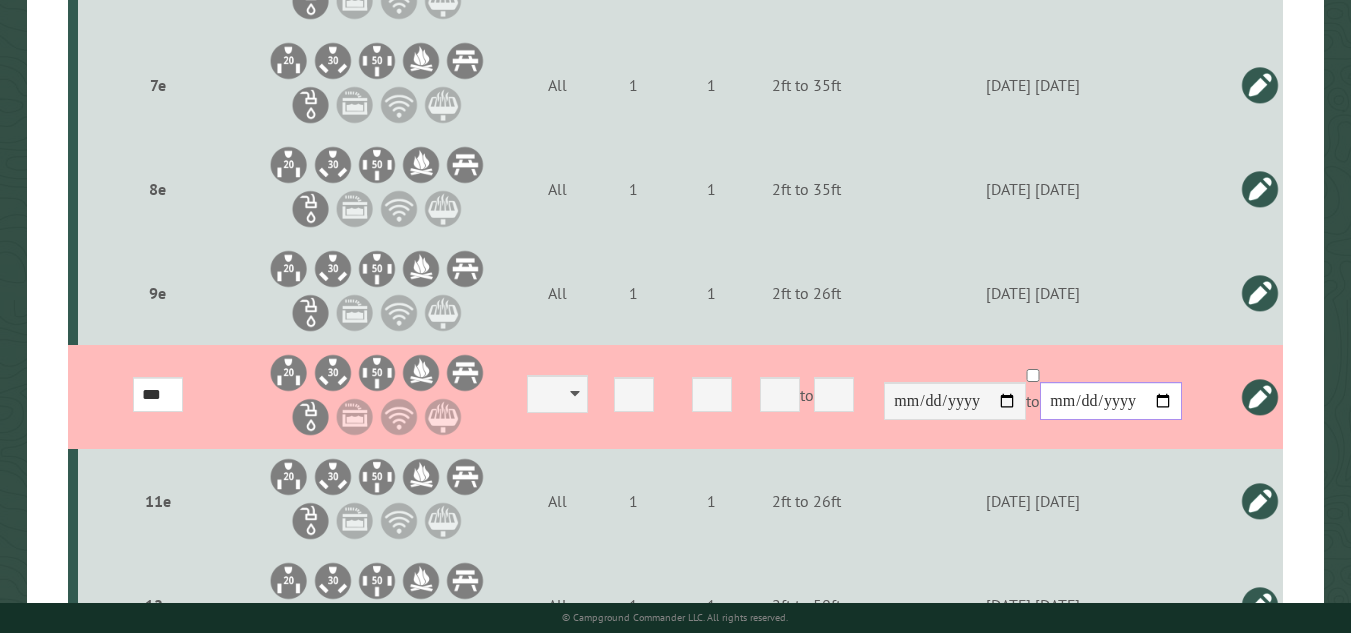 click on "**********" at bounding box center (1111, 401) 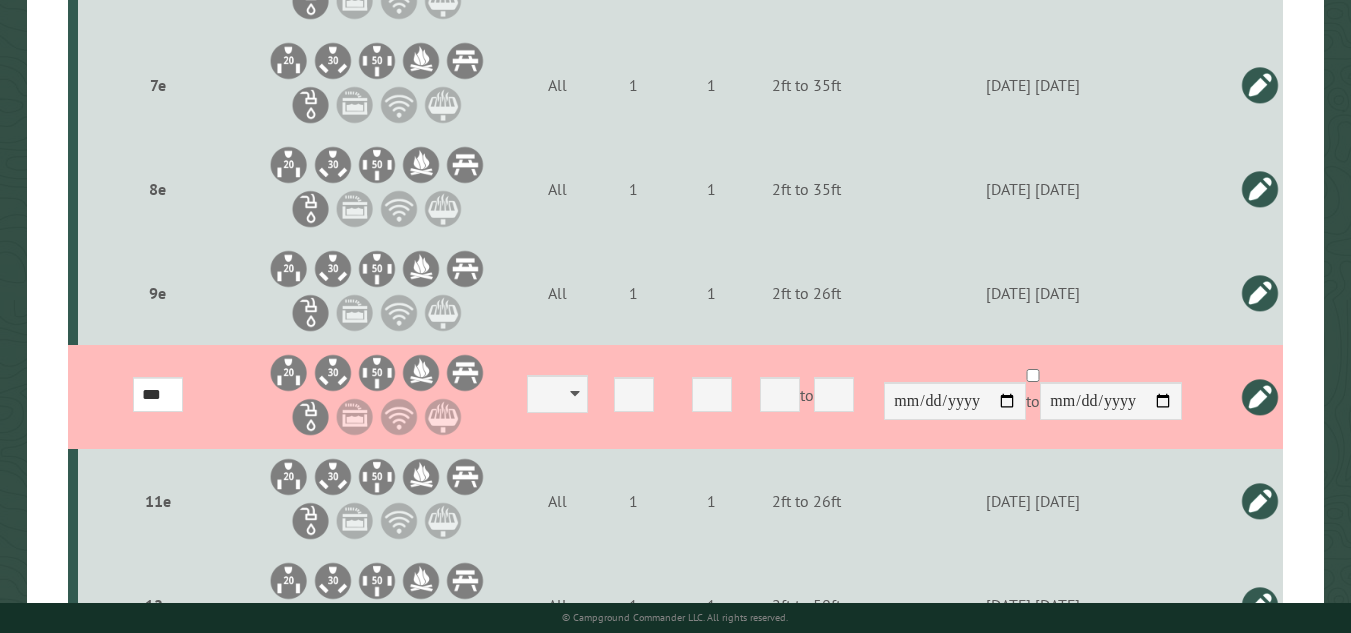 click at bounding box center [1260, 397] 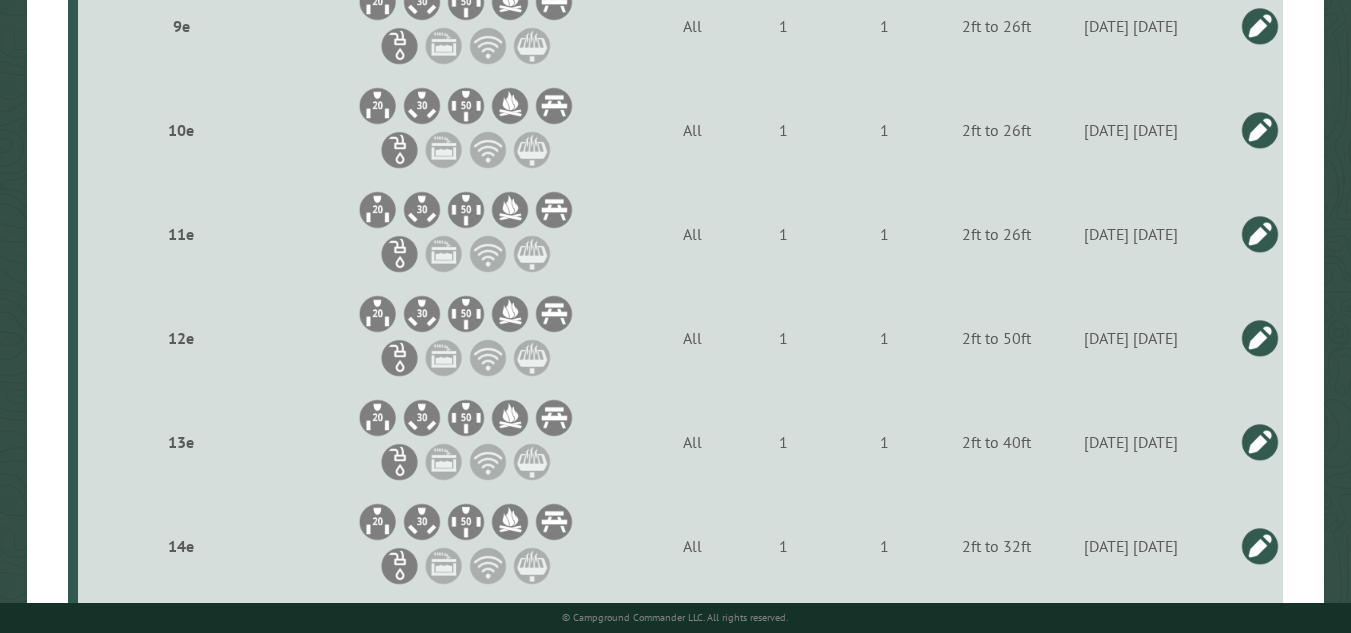 scroll, scrollTop: 1600, scrollLeft: 0, axis: vertical 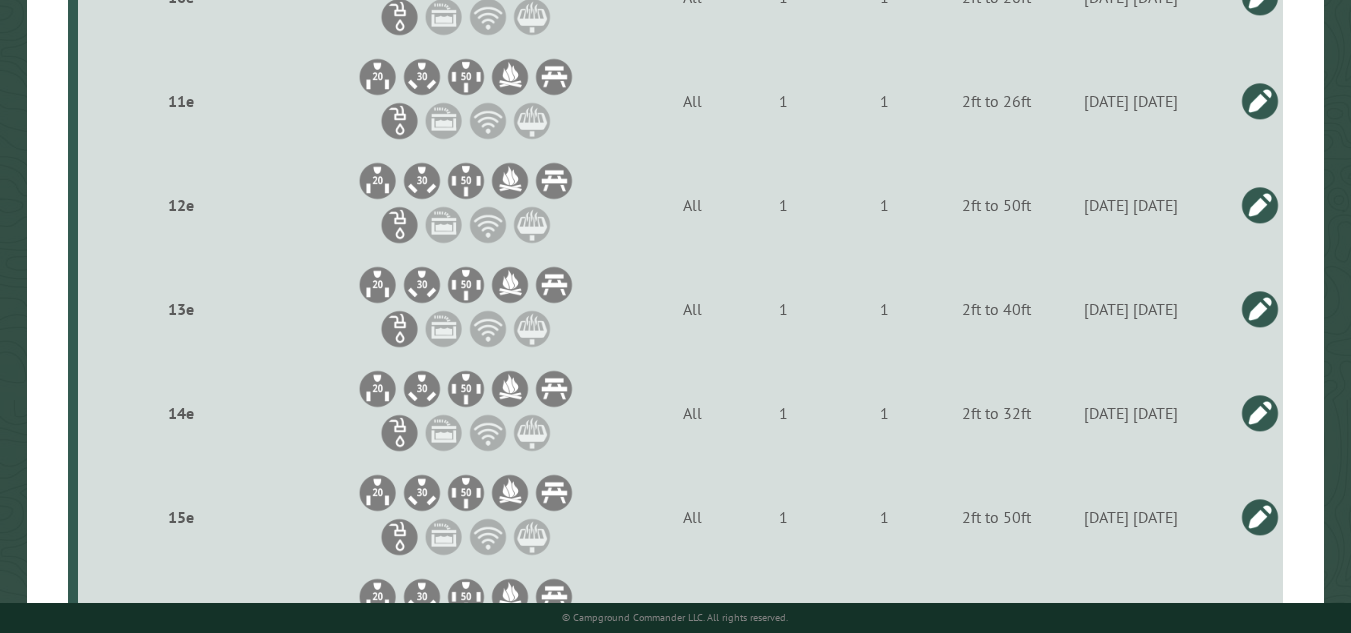 click at bounding box center [1260, 101] 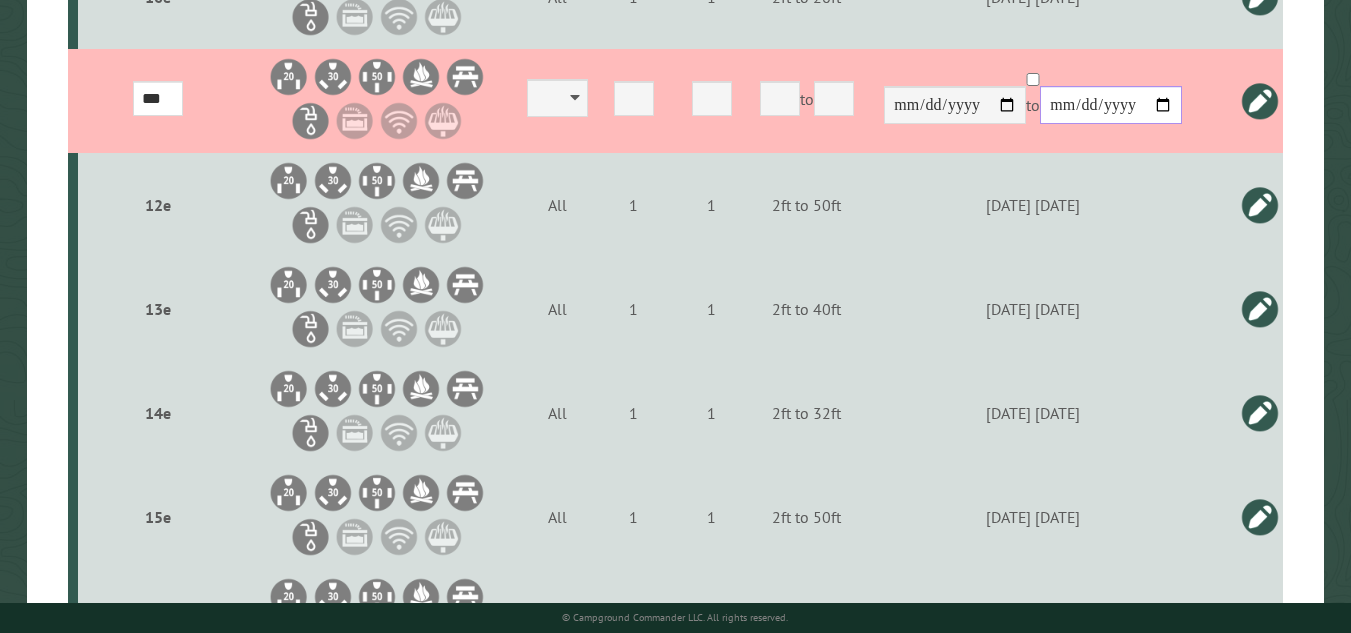 click on "**********" at bounding box center [1111, 105] 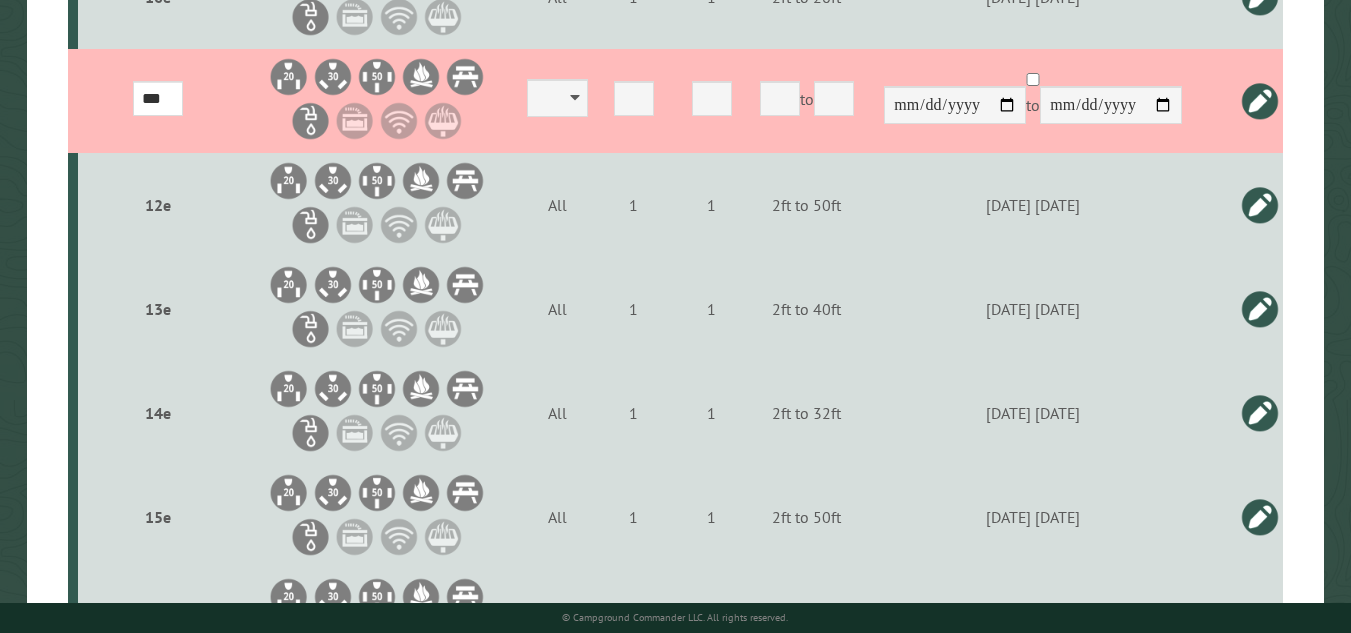 click at bounding box center [1260, 101] 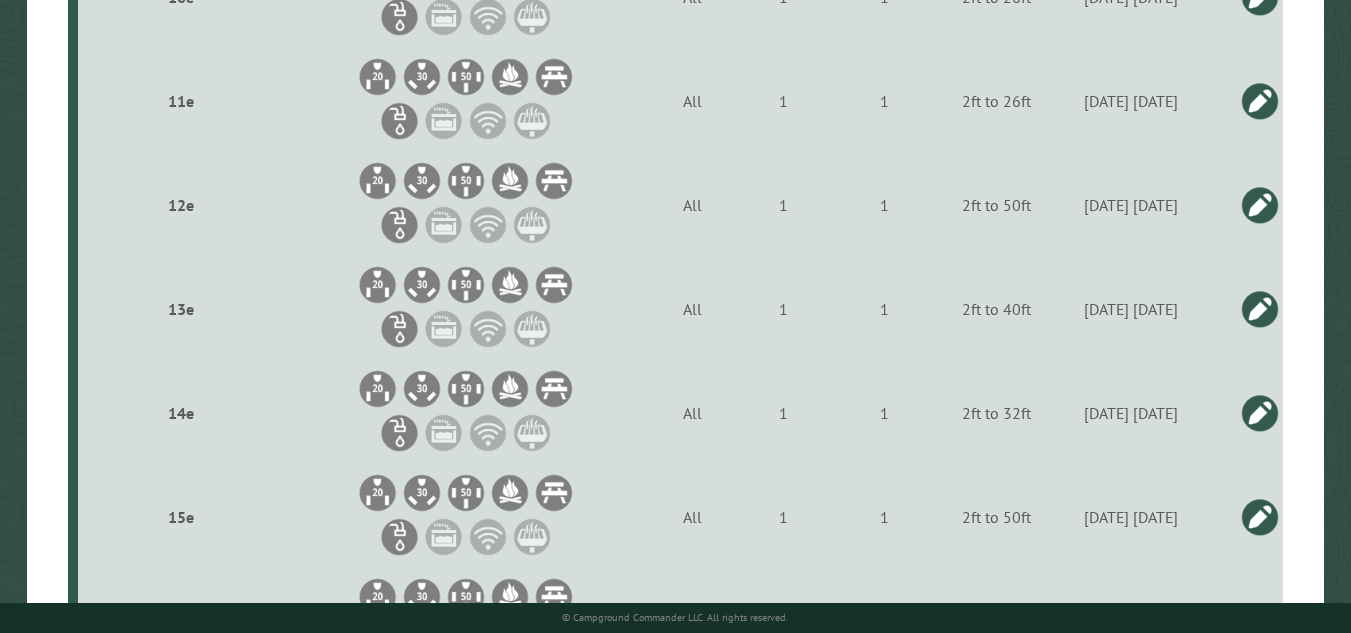 click at bounding box center [1260, 205] 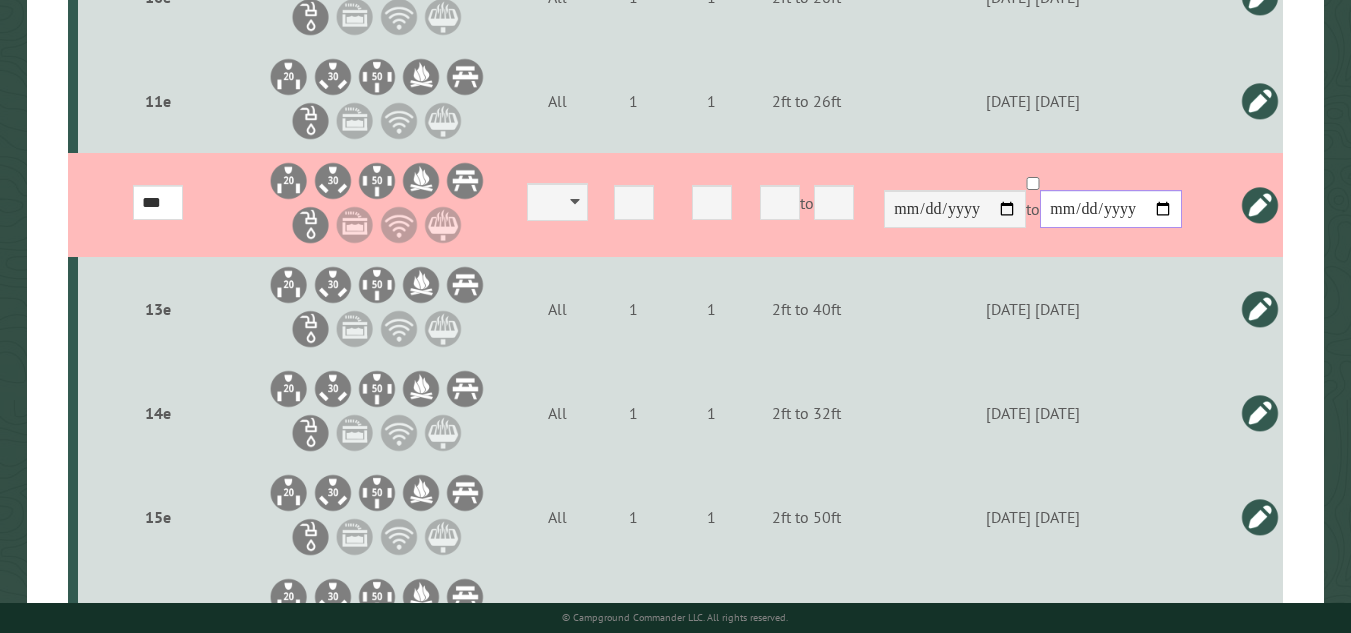 click on "**********" at bounding box center [1111, 209] 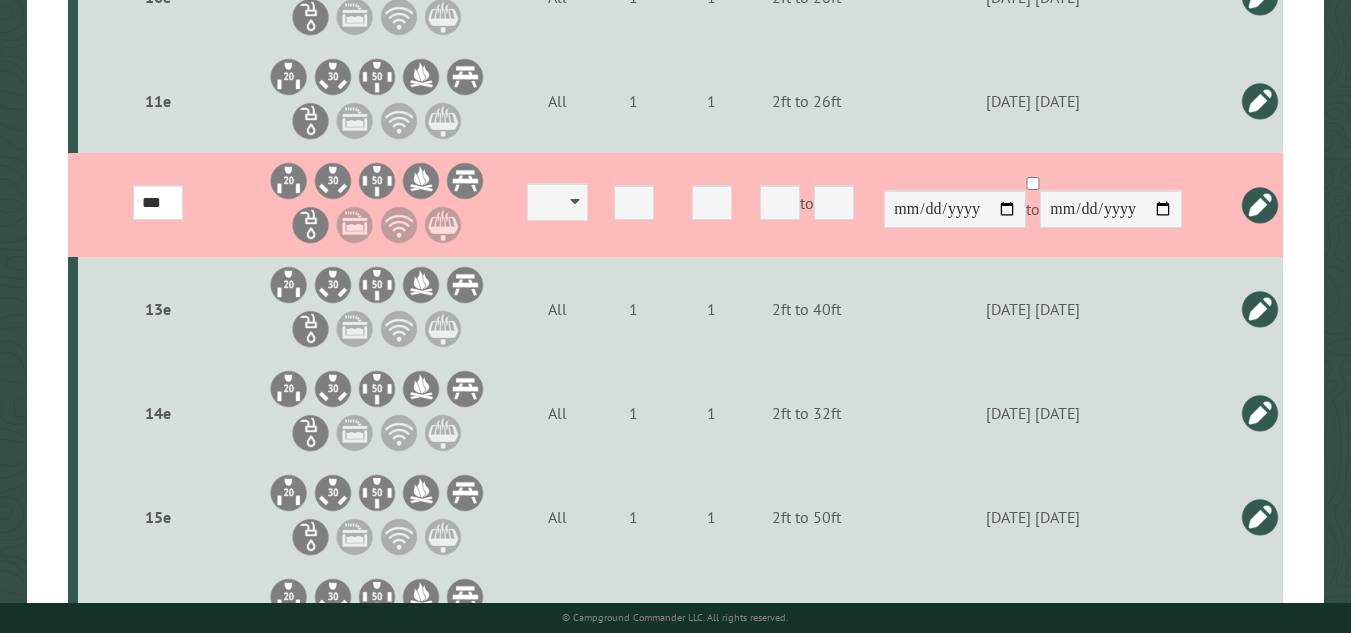 click at bounding box center (1260, 205) 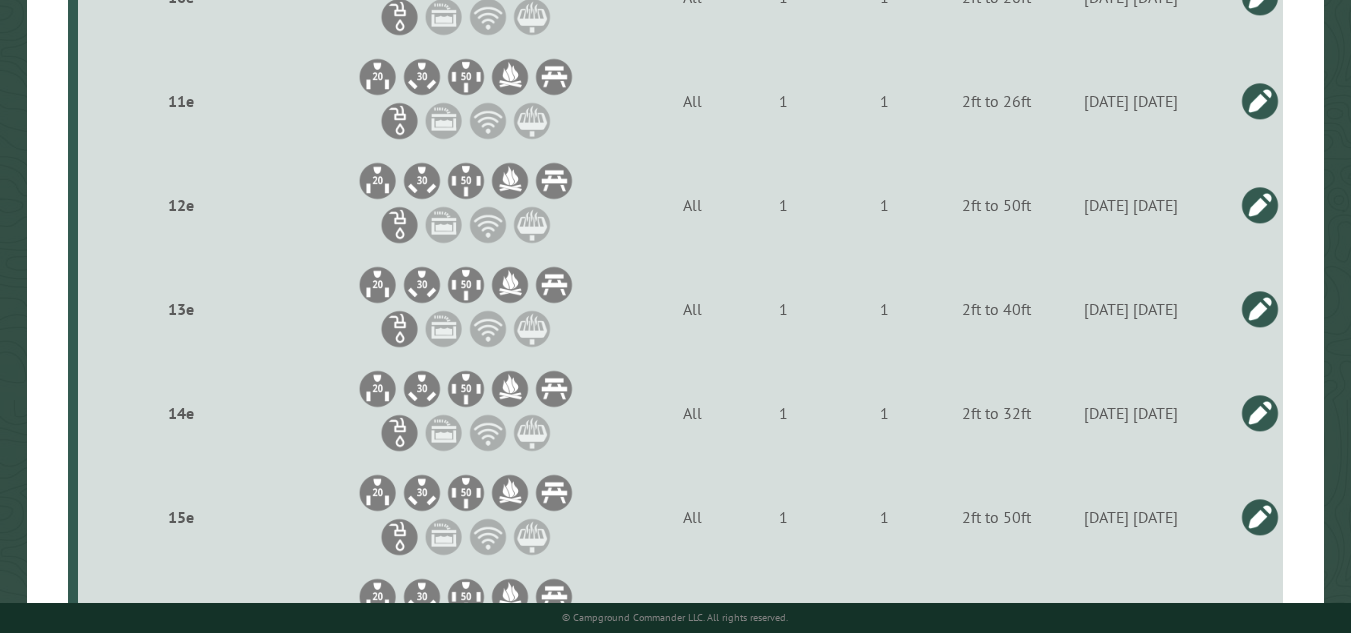 click at bounding box center (1260, 309) 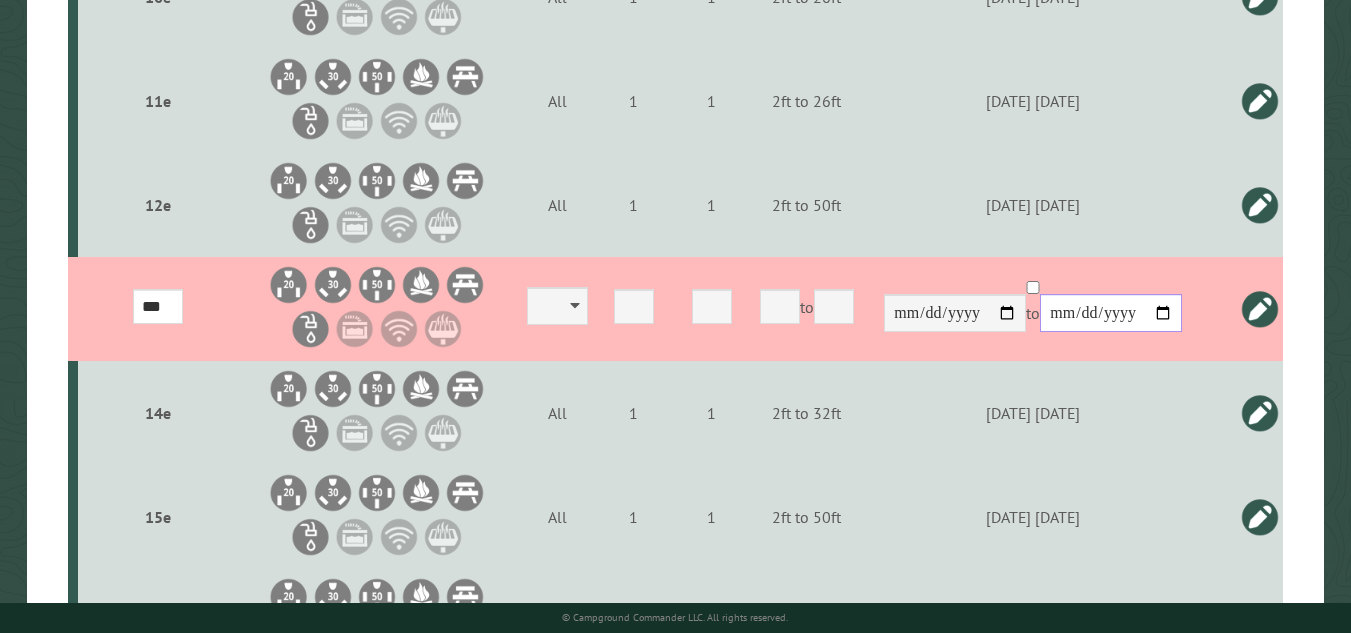 click on "**********" at bounding box center [1111, 313] 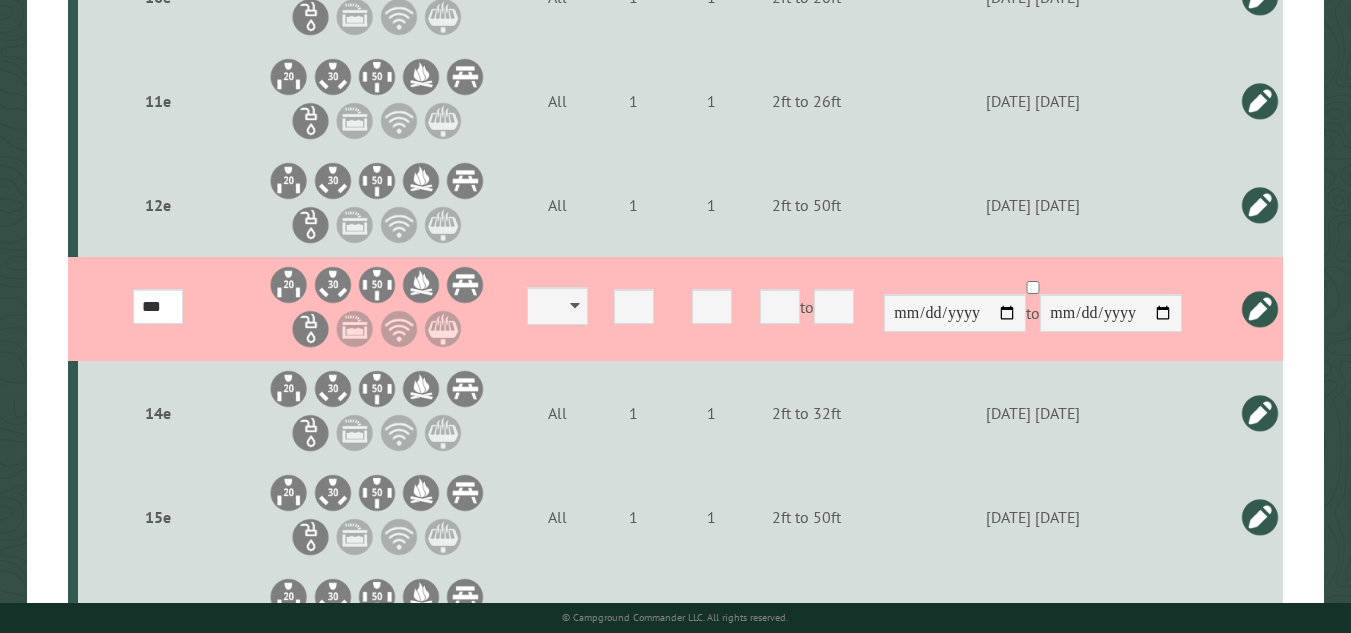 click at bounding box center (1260, 309) 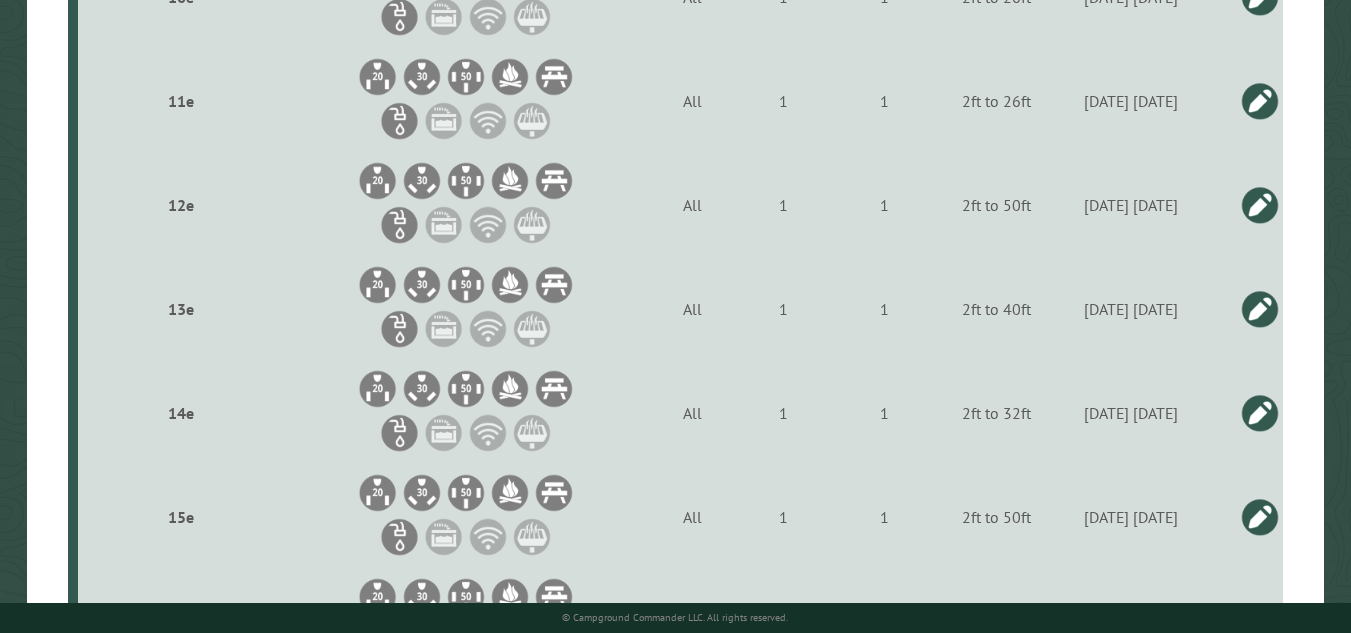 click at bounding box center [1260, 413] 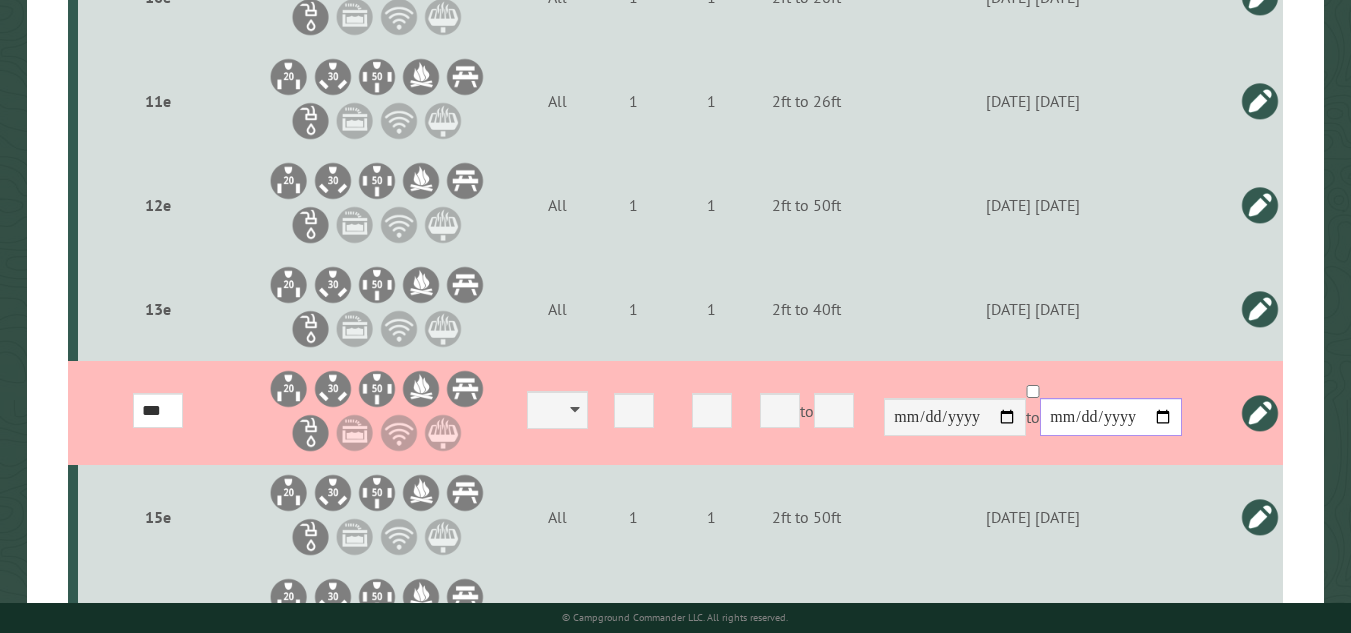 click on "**********" at bounding box center (1111, 417) 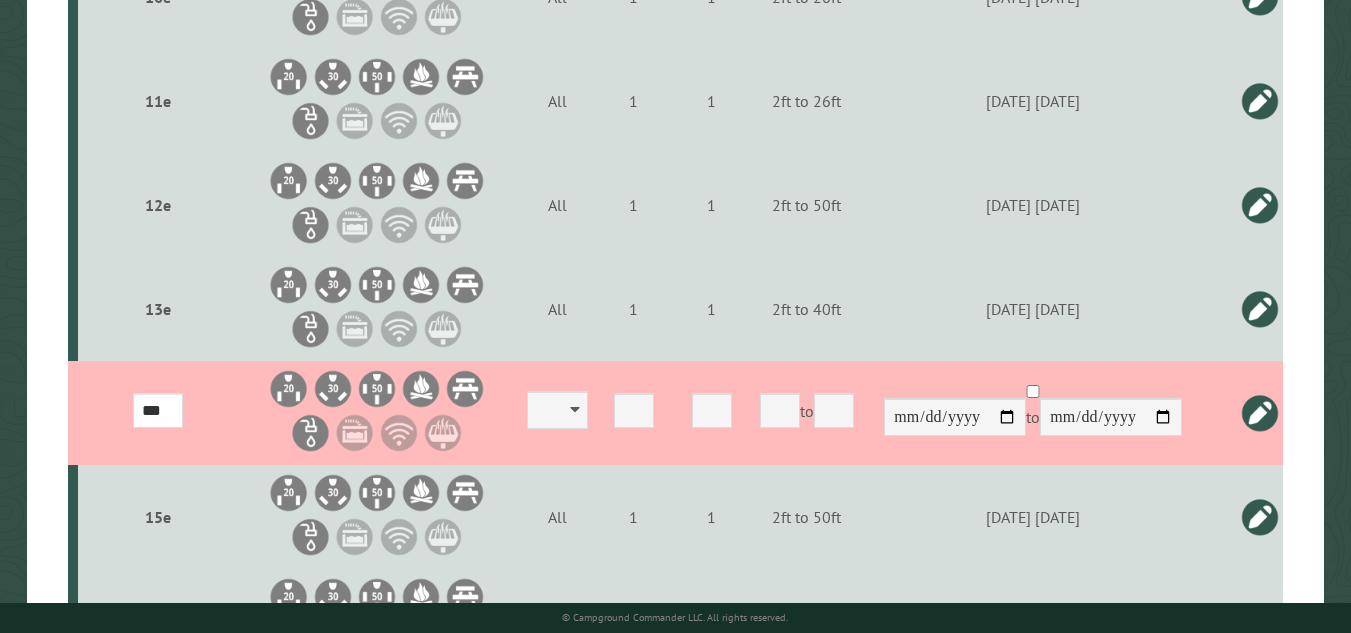 click at bounding box center [1260, 413] 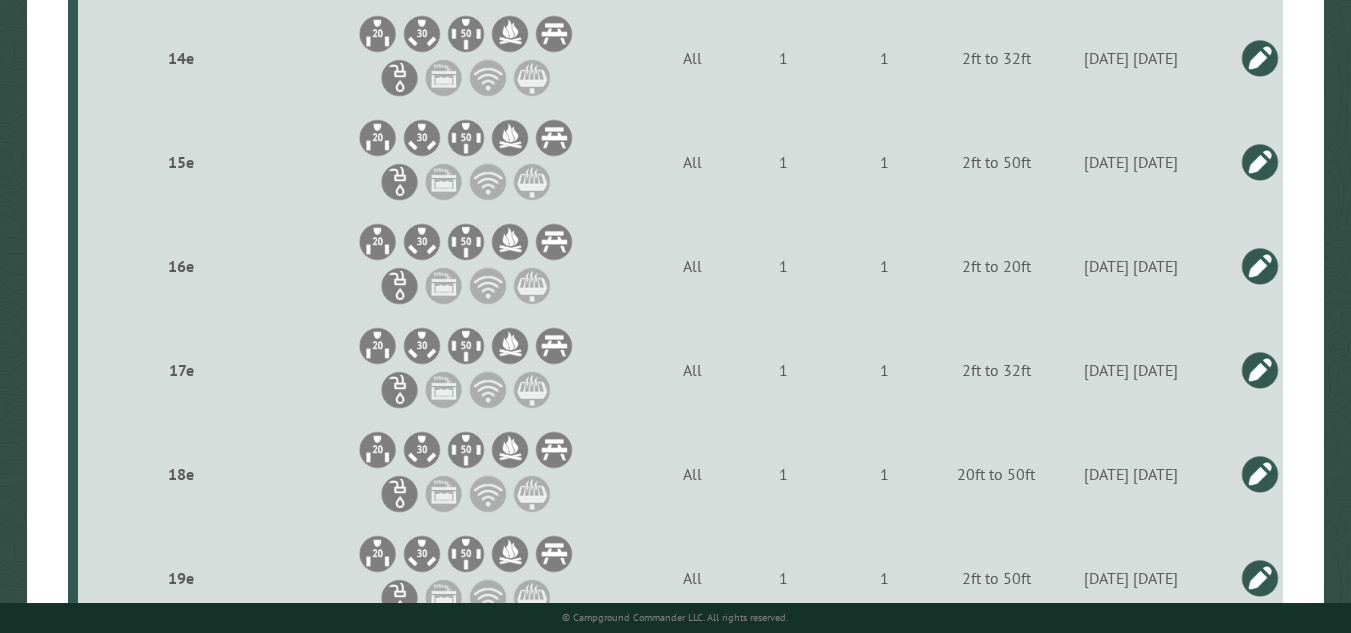 scroll, scrollTop: 2000, scrollLeft: 0, axis: vertical 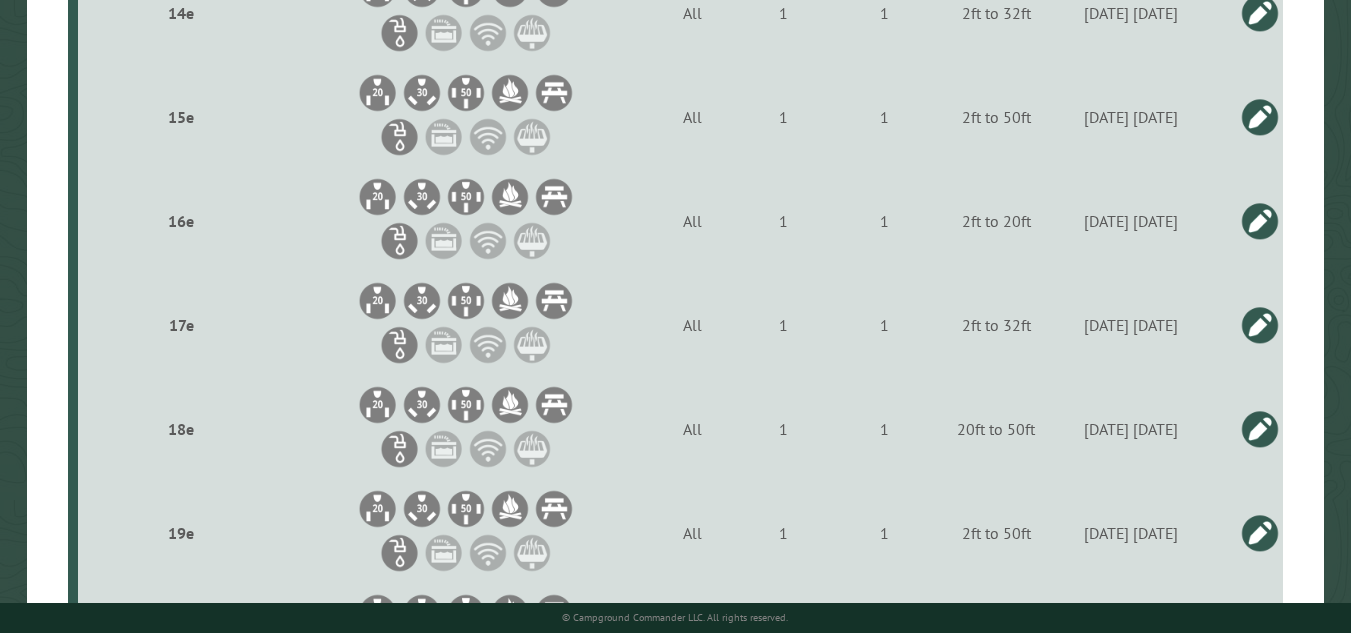 click at bounding box center (1260, 117) 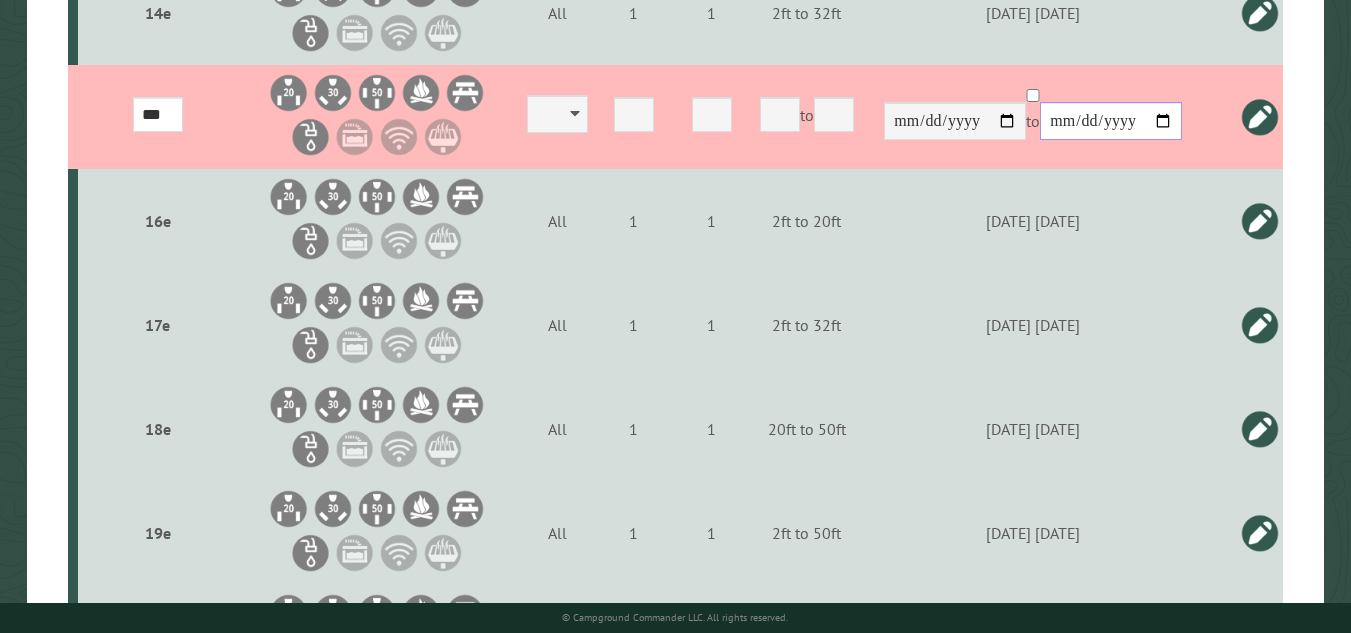 click on "**********" at bounding box center (1111, 121) 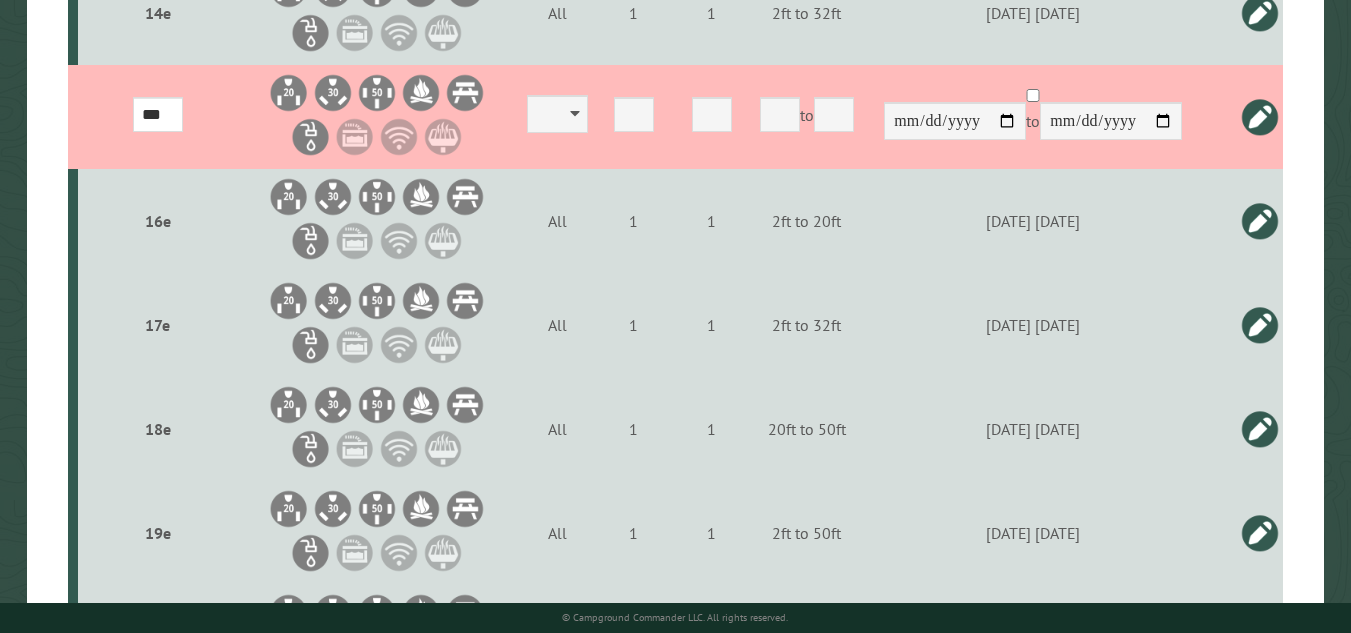 click at bounding box center (1260, 117) 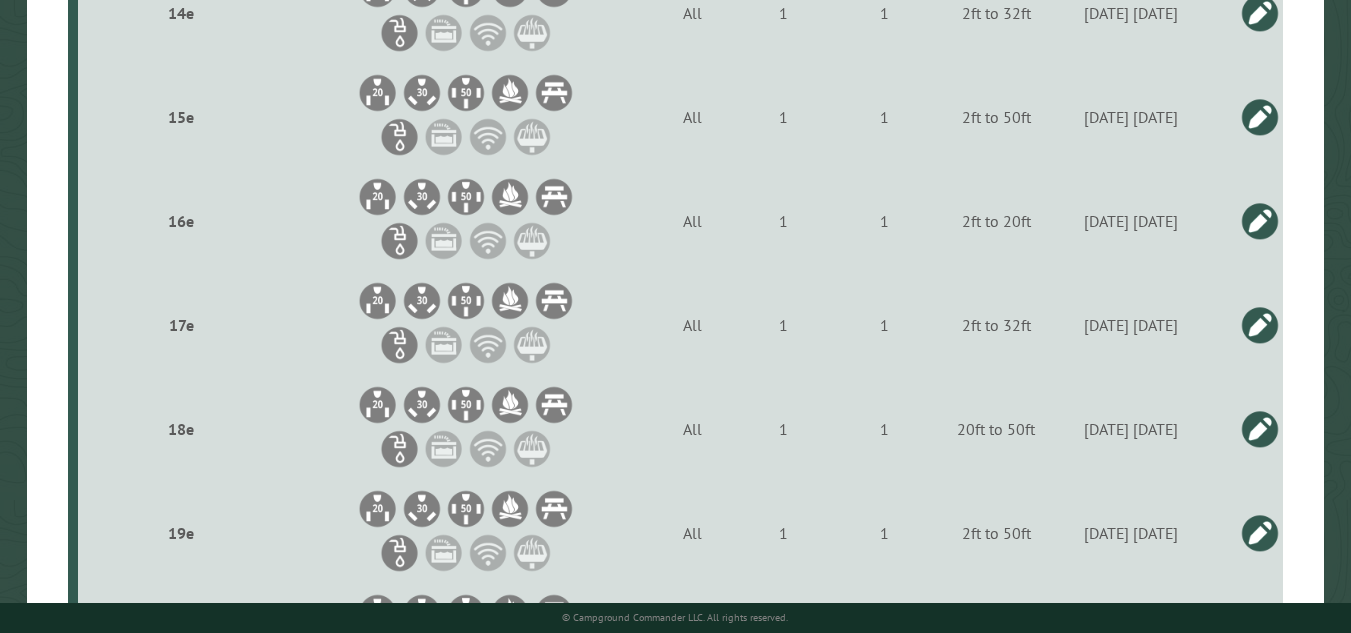 click at bounding box center [1260, 221] 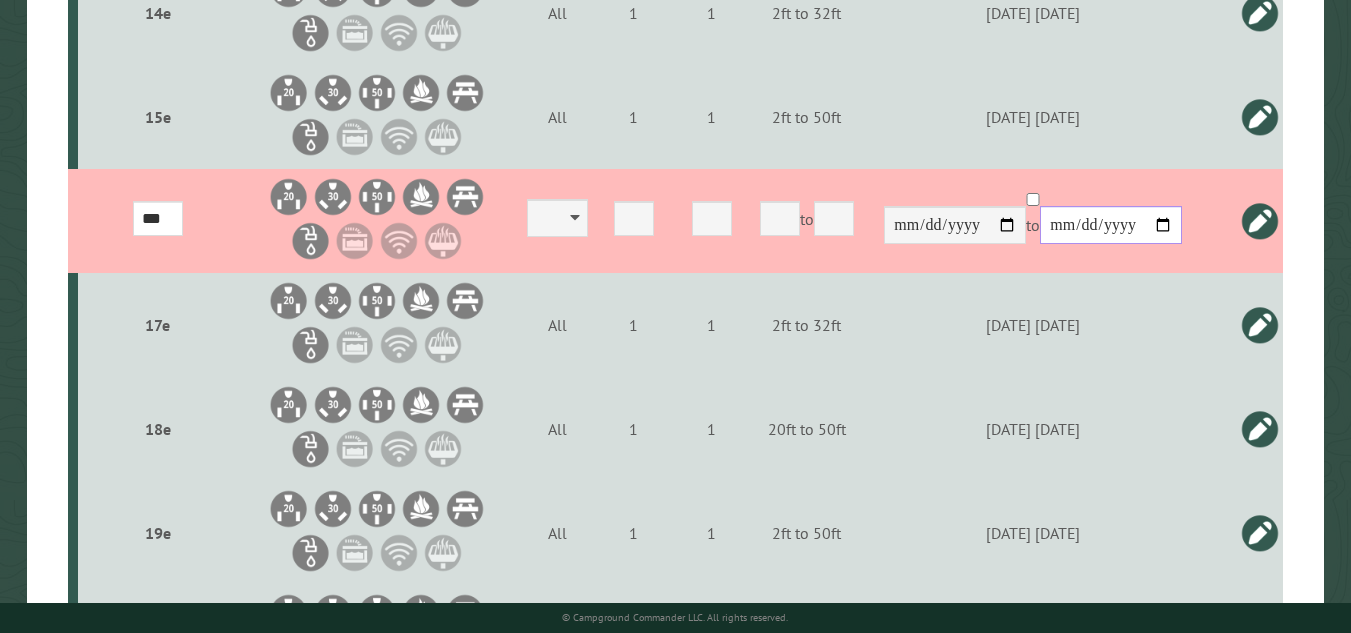 click on "**********" at bounding box center (1111, 225) 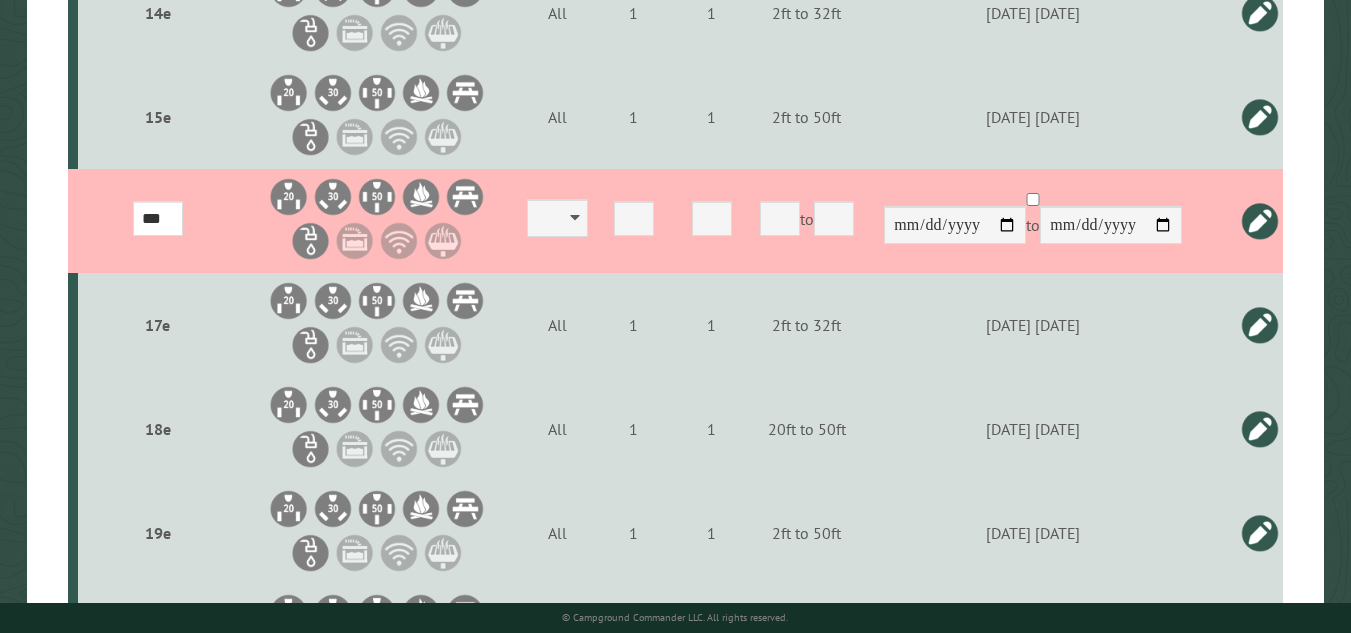 click at bounding box center [1260, 221] 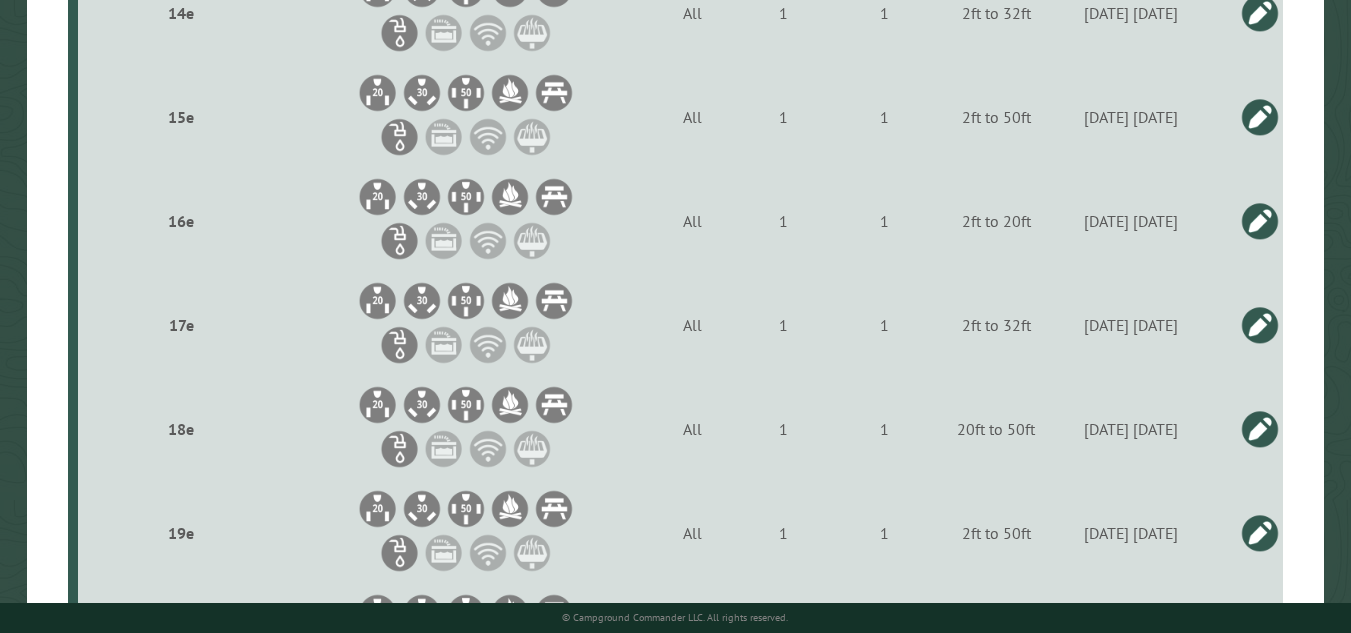 click at bounding box center (1260, 325) 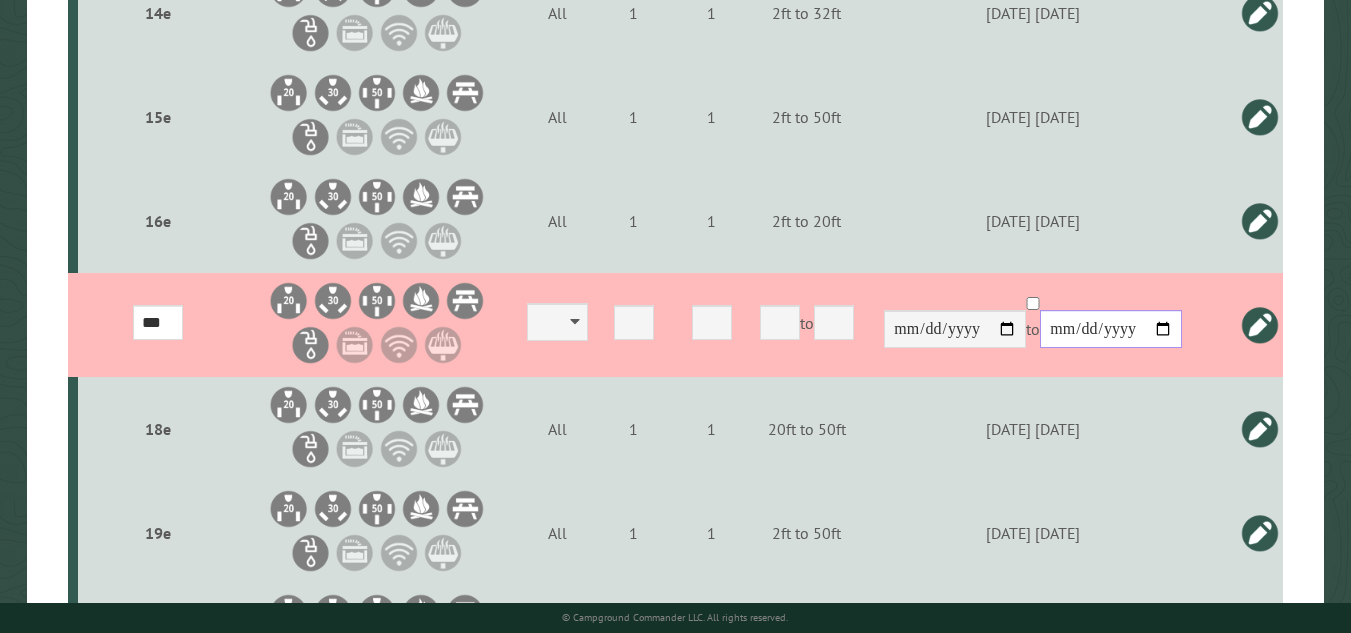 click on "**********" at bounding box center [1111, 329] 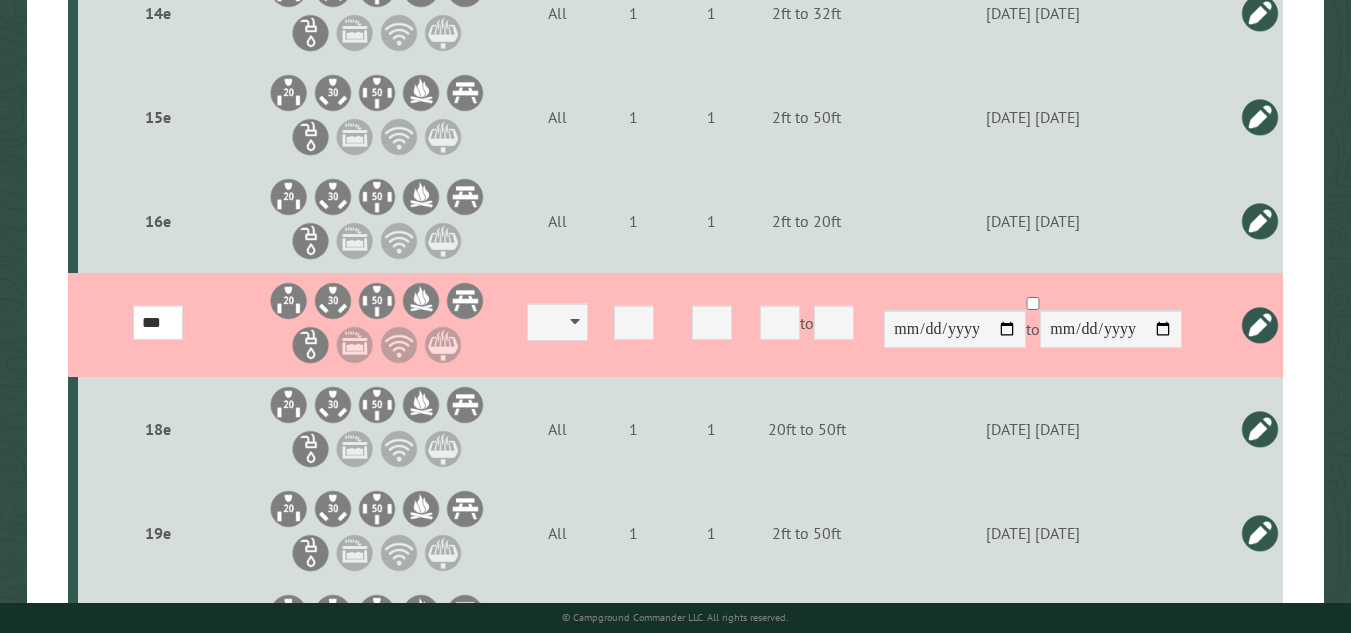 click at bounding box center (1260, 325) 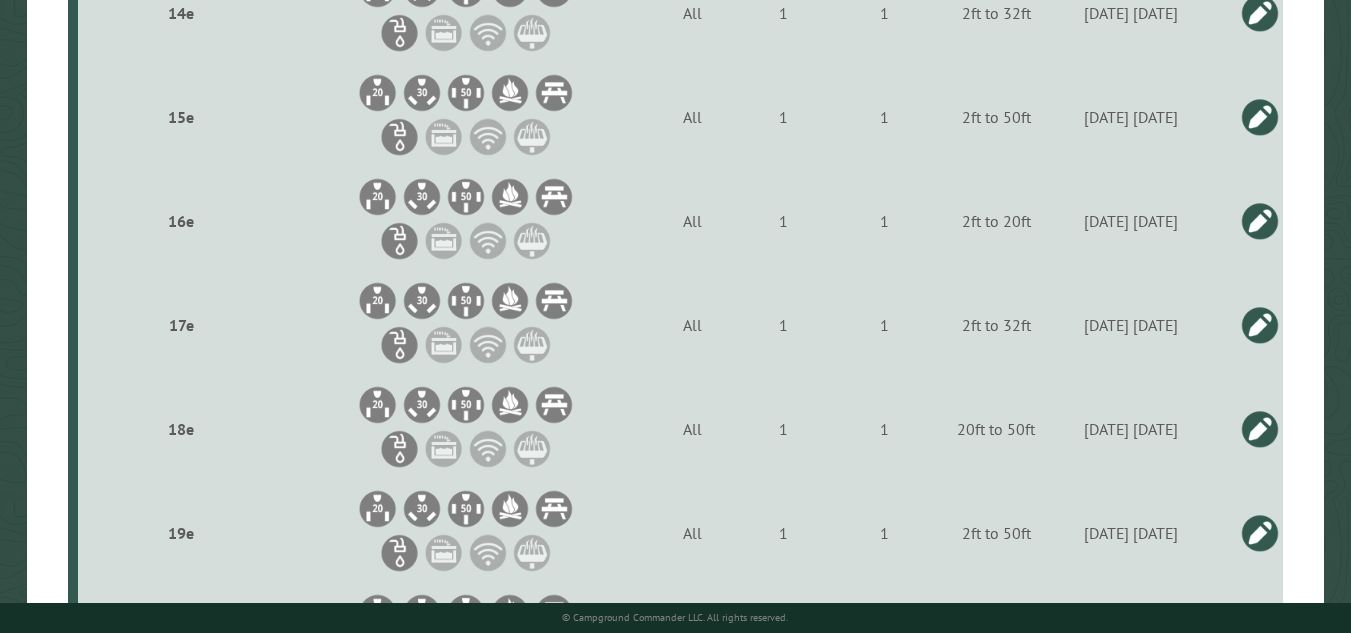 click at bounding box center [1260, 429] 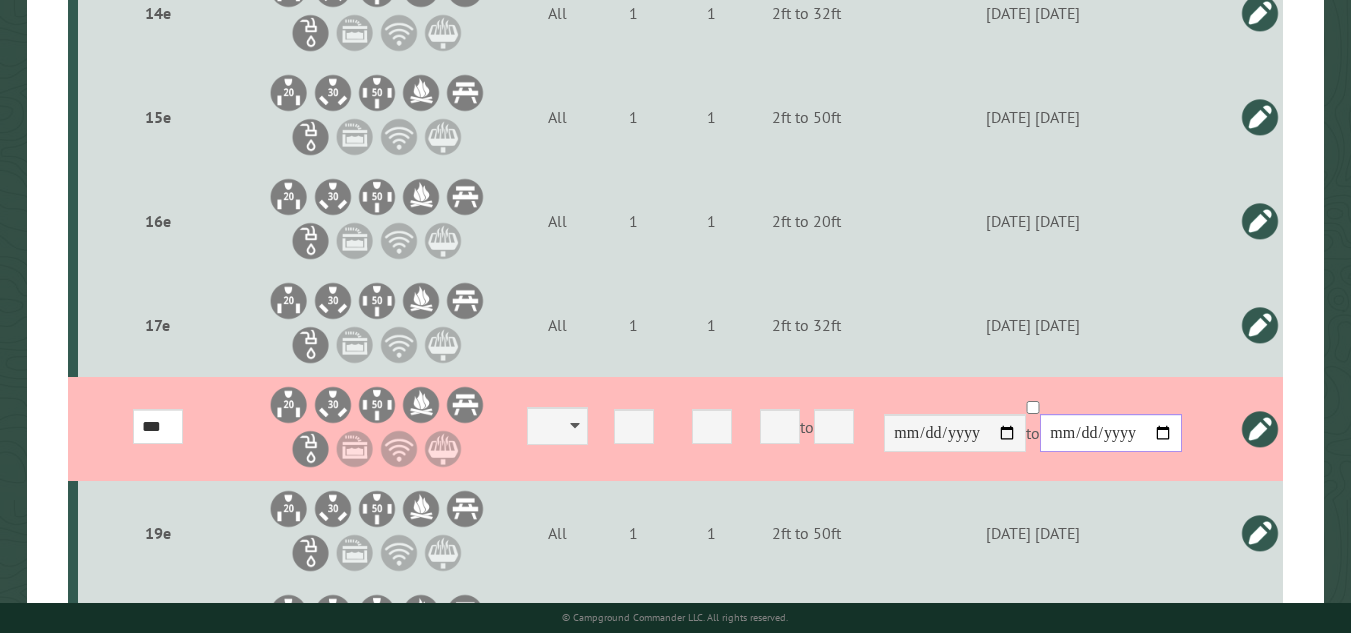 click on "**********" at bounding box center [1111, 433] 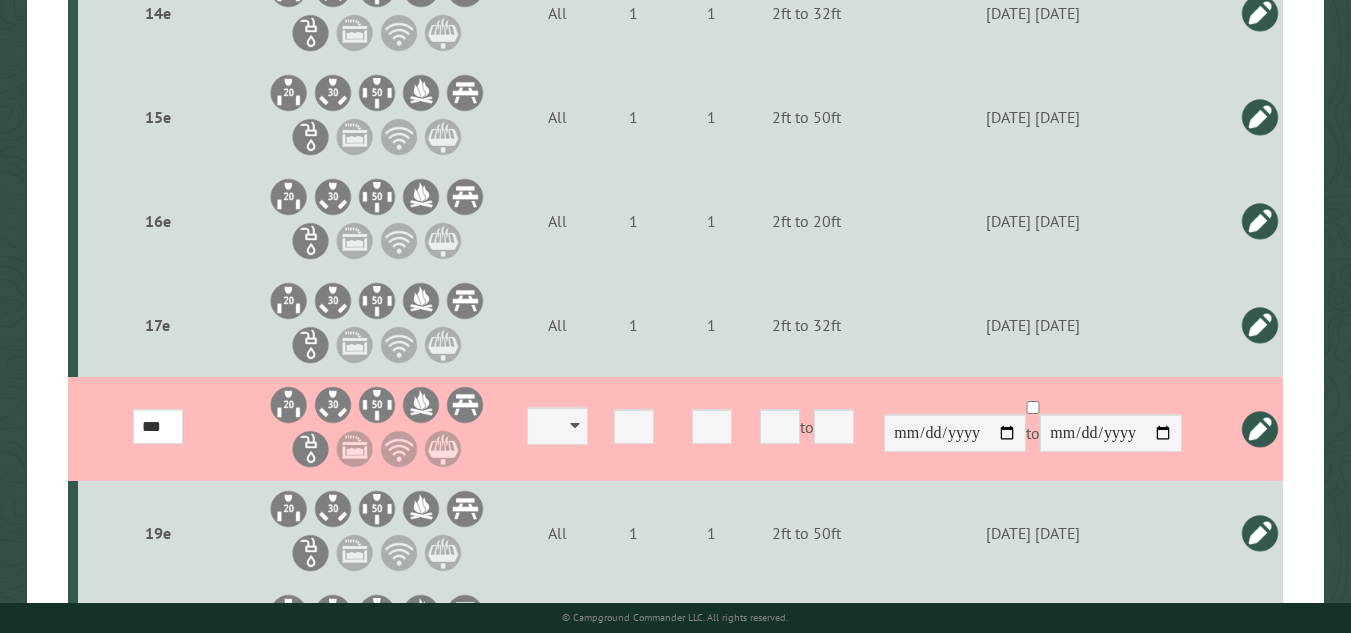 click at bounding box center [1260, 429] 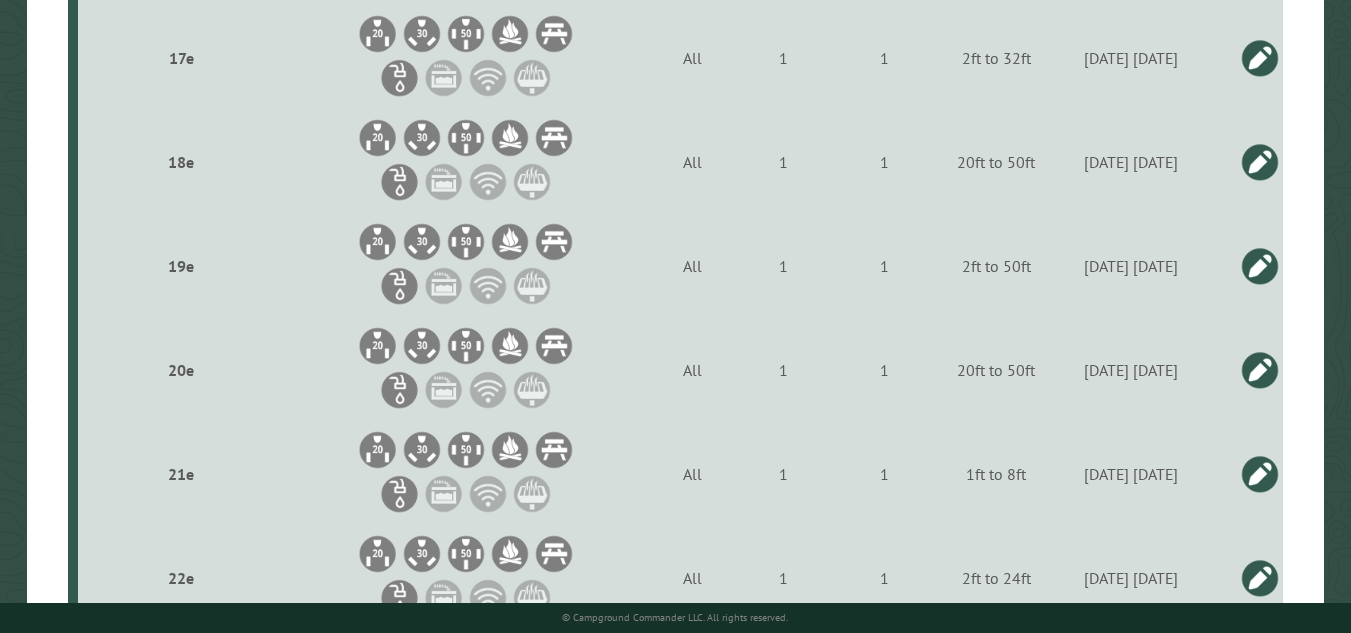 scroll, scrollTop: 2400, scrollLeft: 0, axis: vertical 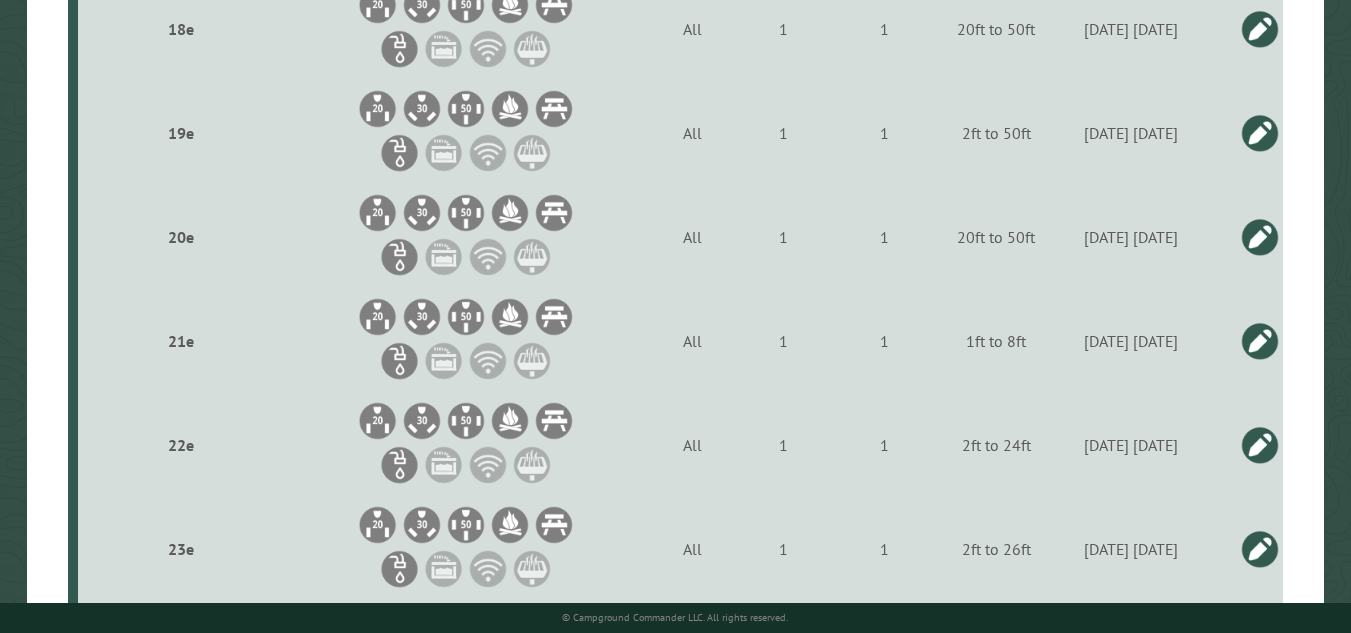 click at bounding box center (1260, 133) 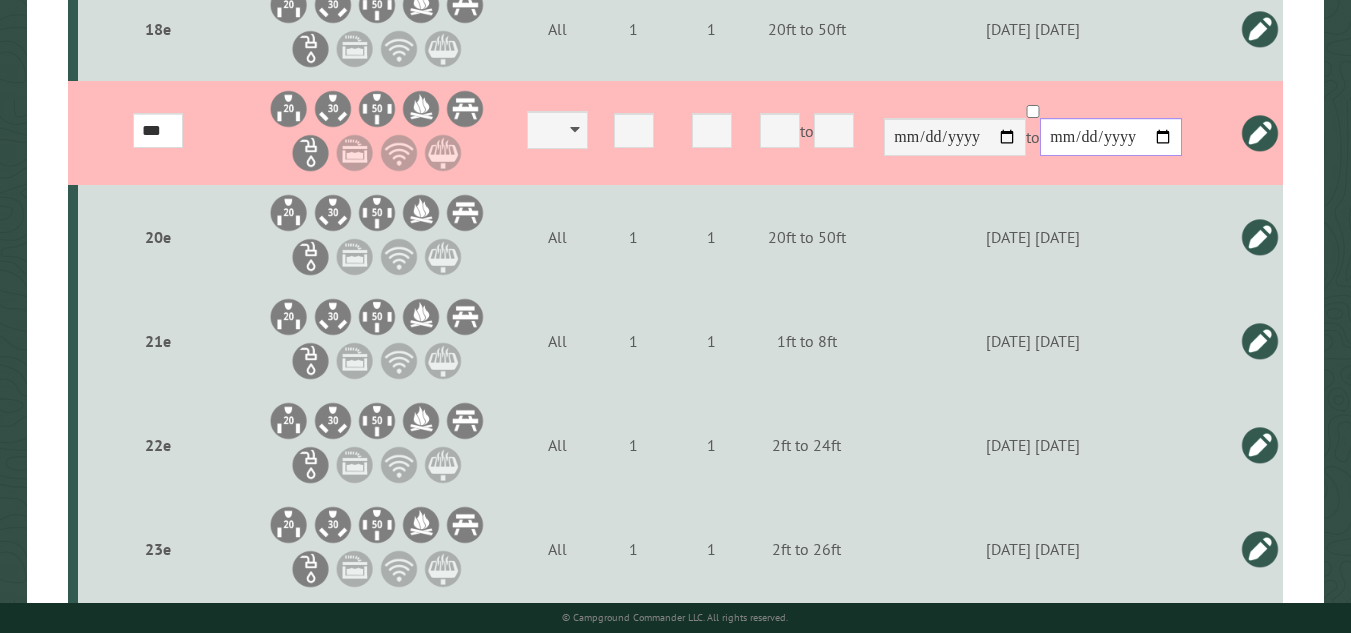 click on "**********" at bounding box center (1111, 137) 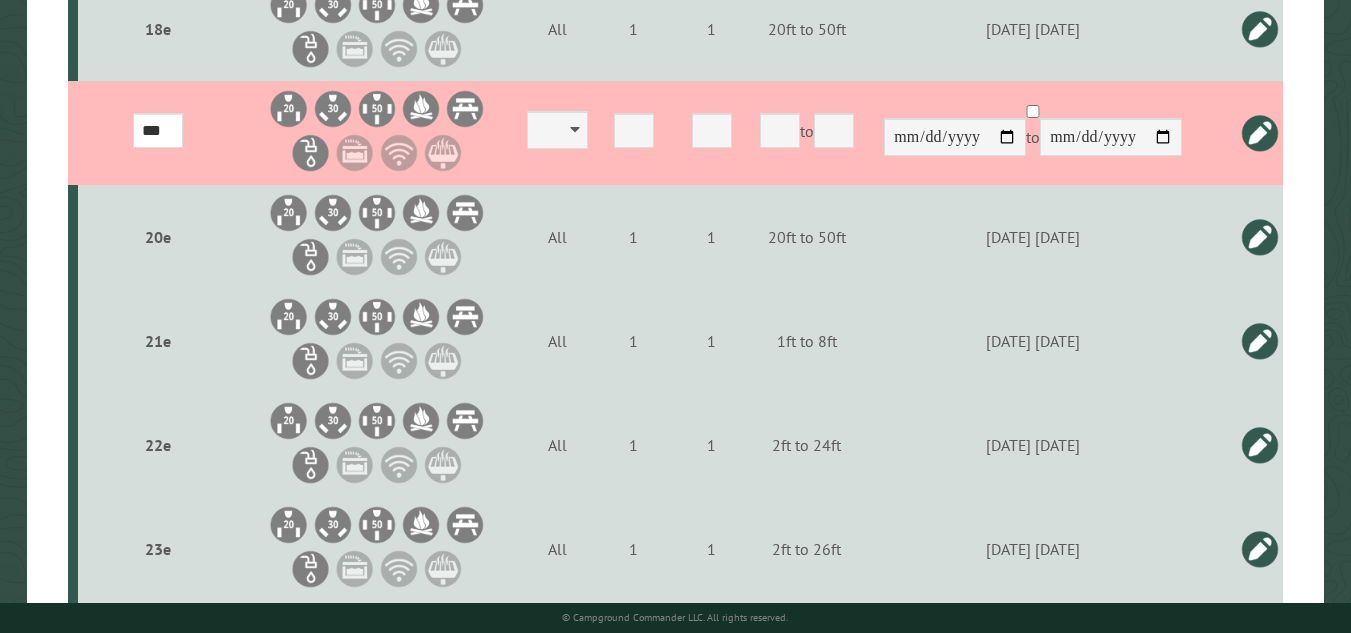click at bounding box center (1260, 133) 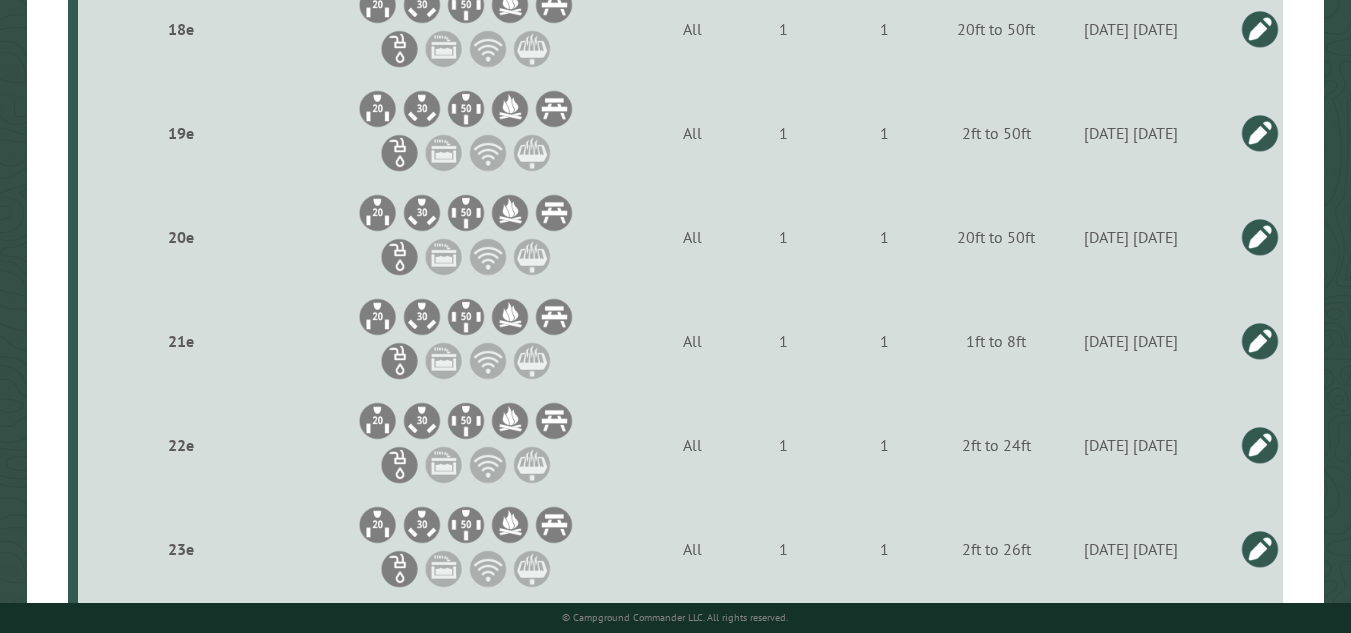click at bounding box center (1260, 237) 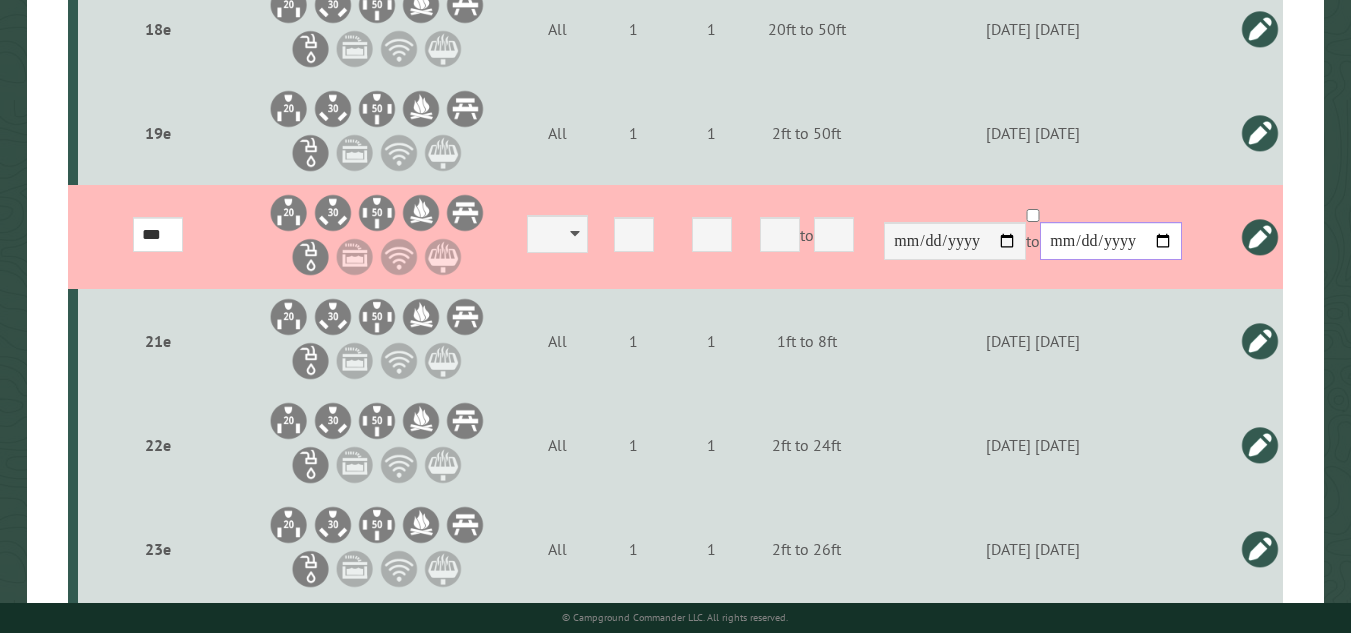 click on "**********" at bounding box center [1111, 241] 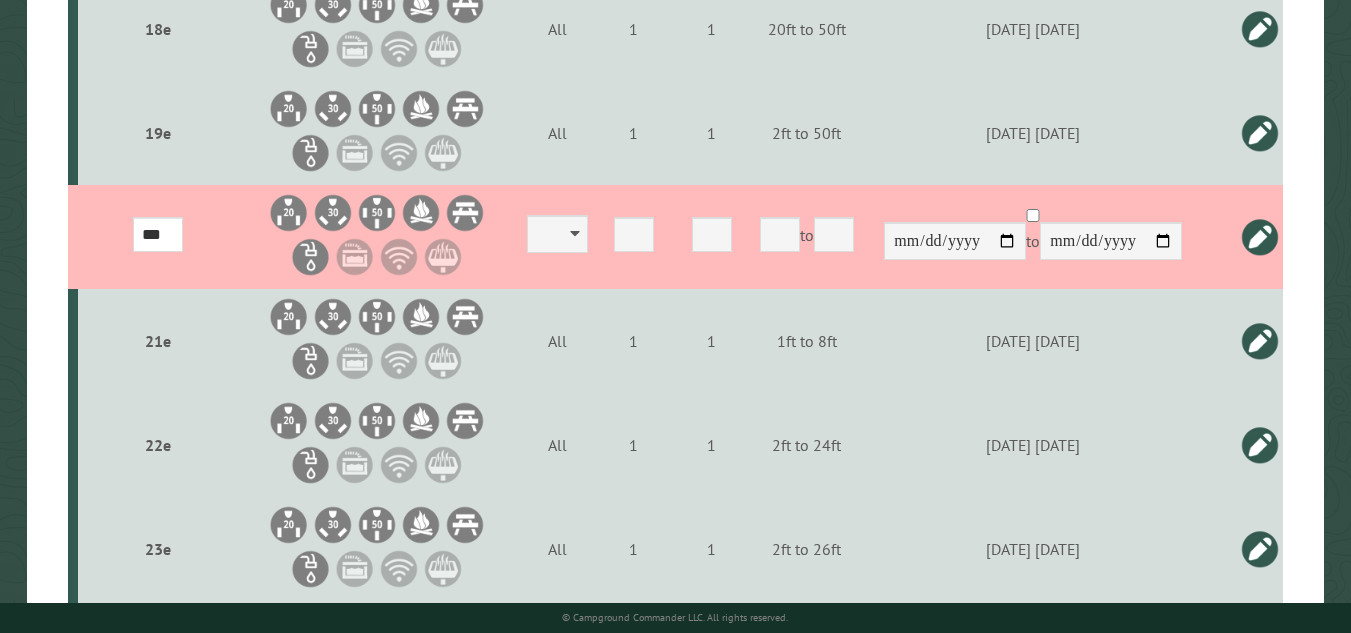 click at bounding box center [1260, 237] 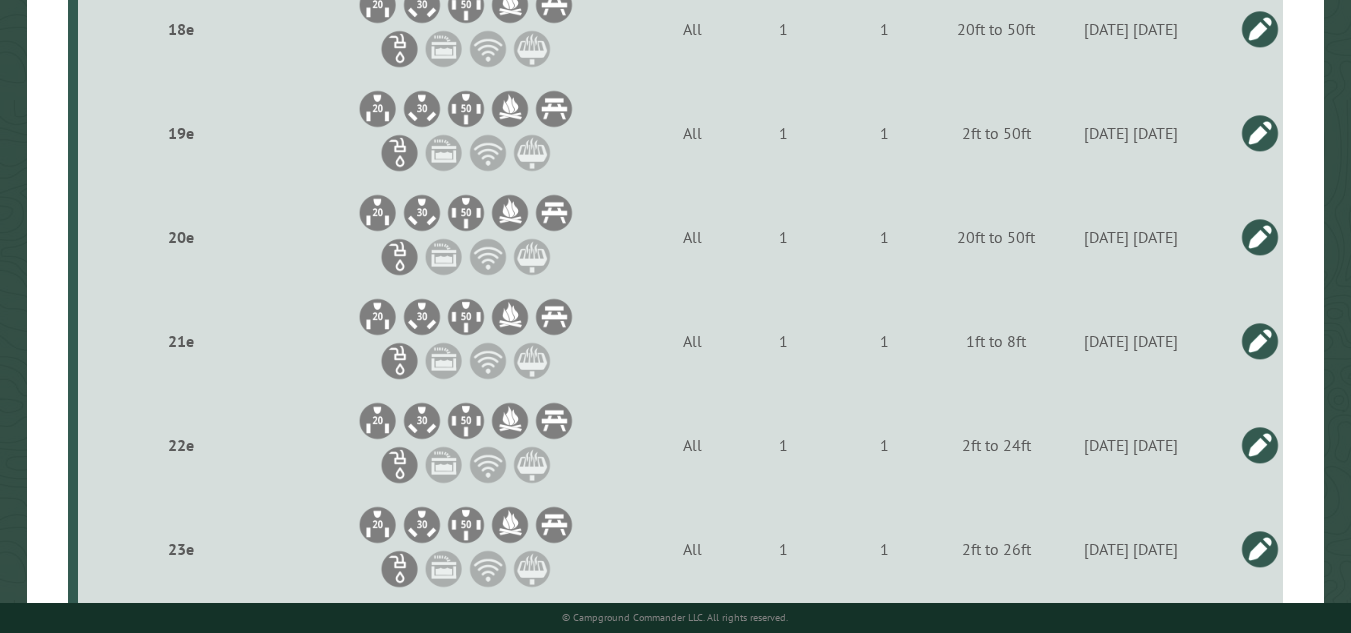 click at bounding box center [1260, 341] 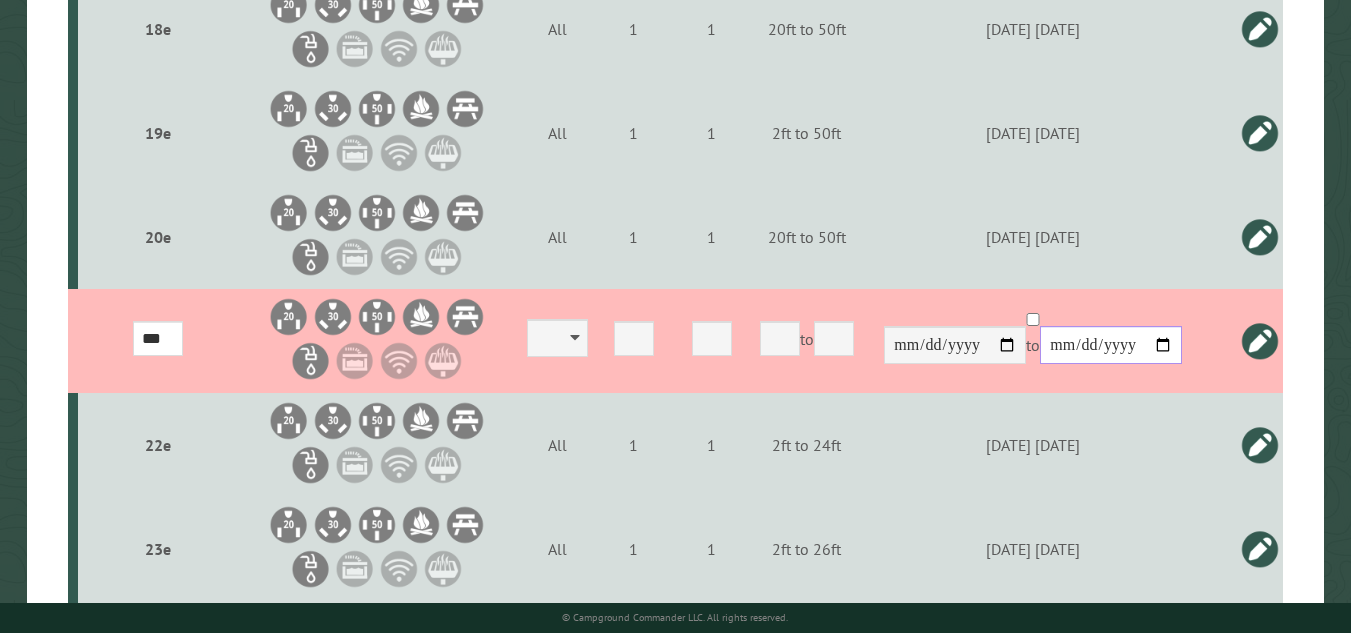 click on "**********" at bounding box center (1111, 345) 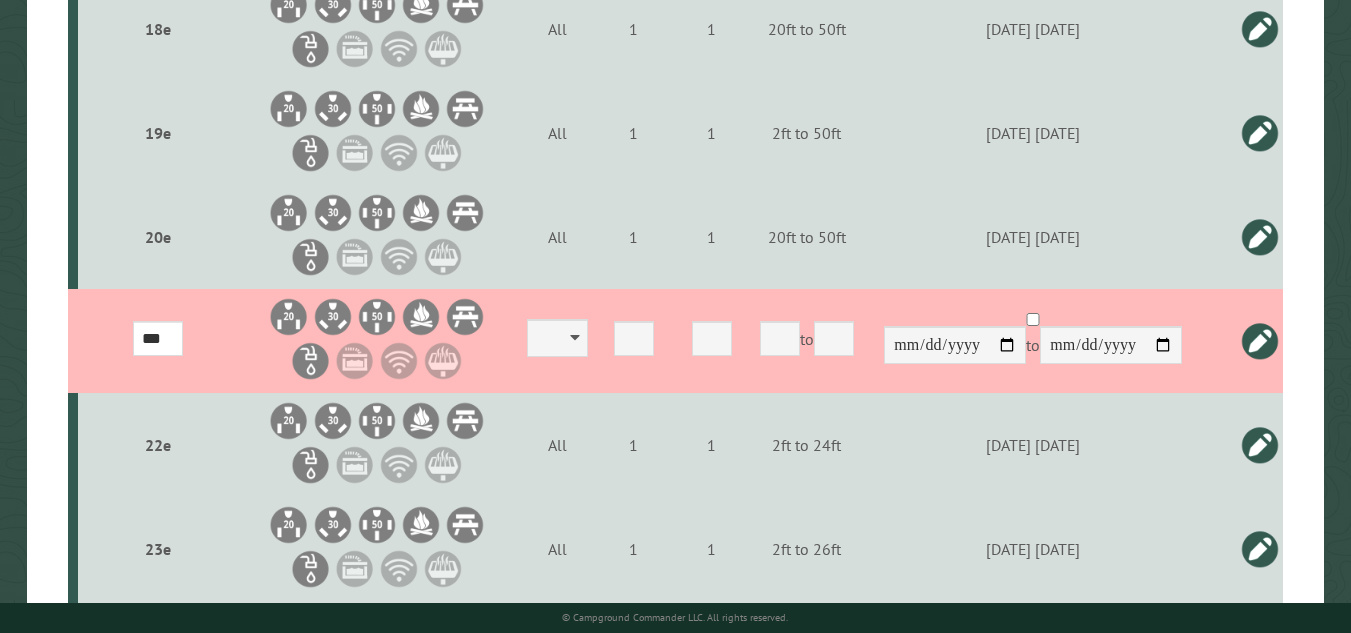 click at bounding box center (1260, 341) 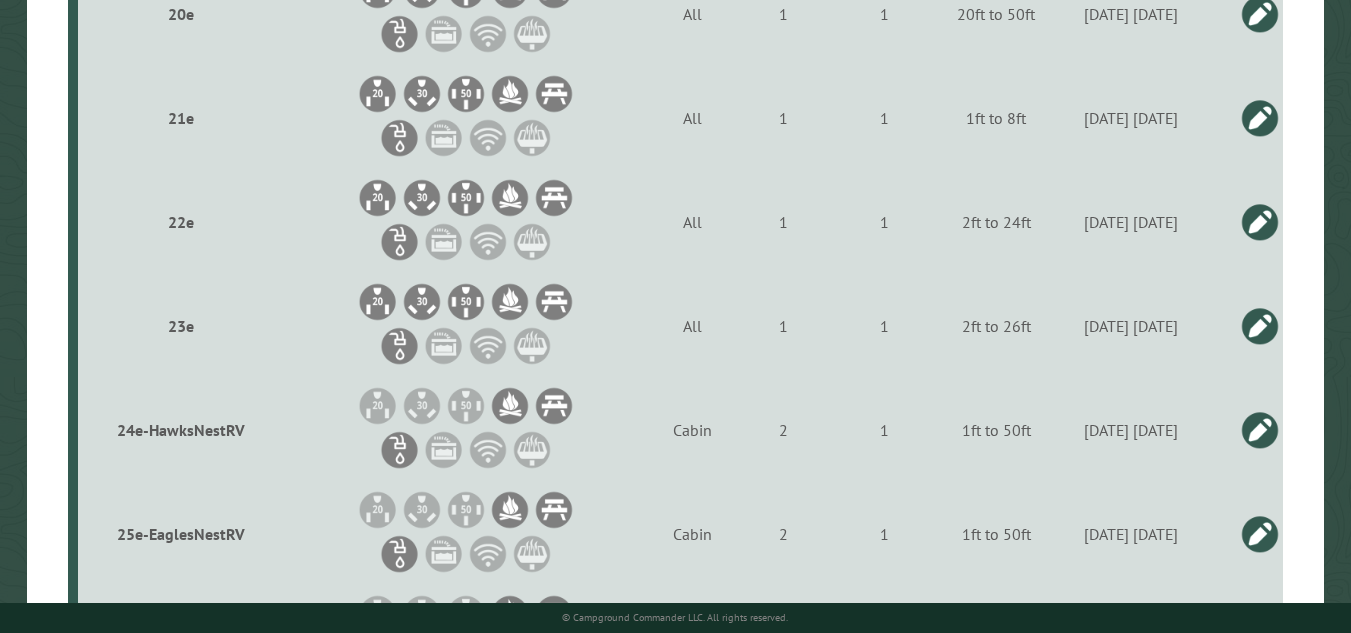 scroll, scrollTop: 2667, scrollLeft: 0, axis: vertical 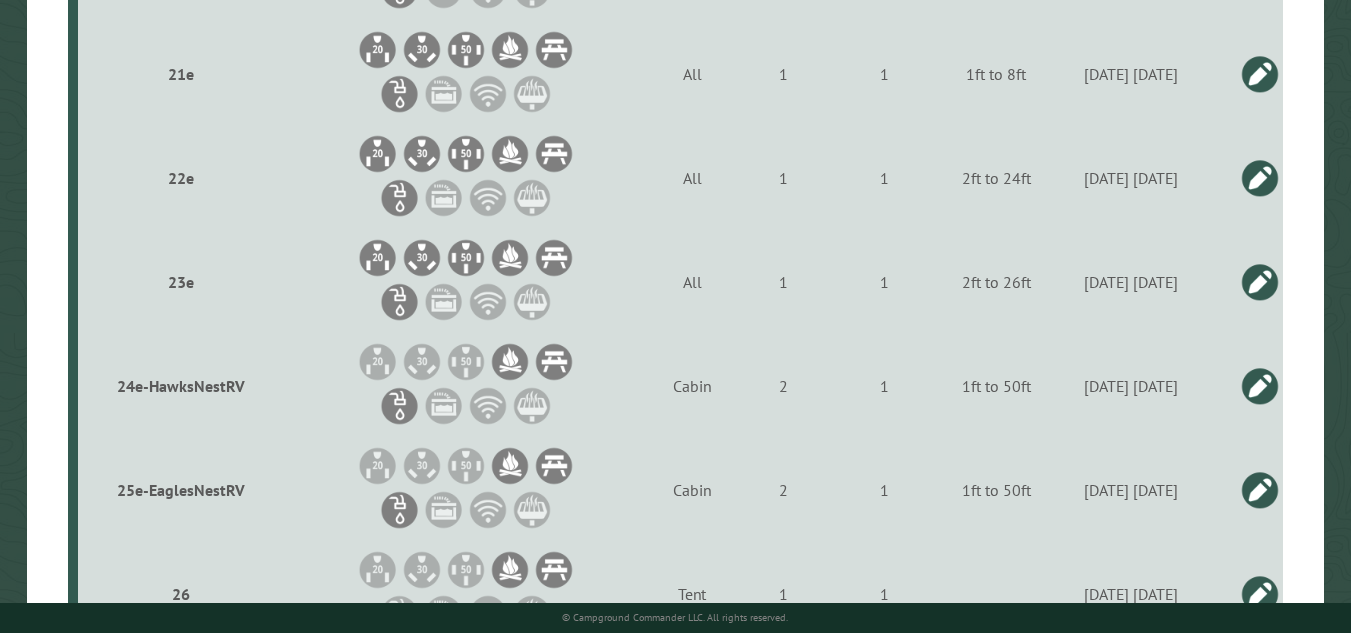 click at bounding box center (1260, 178) 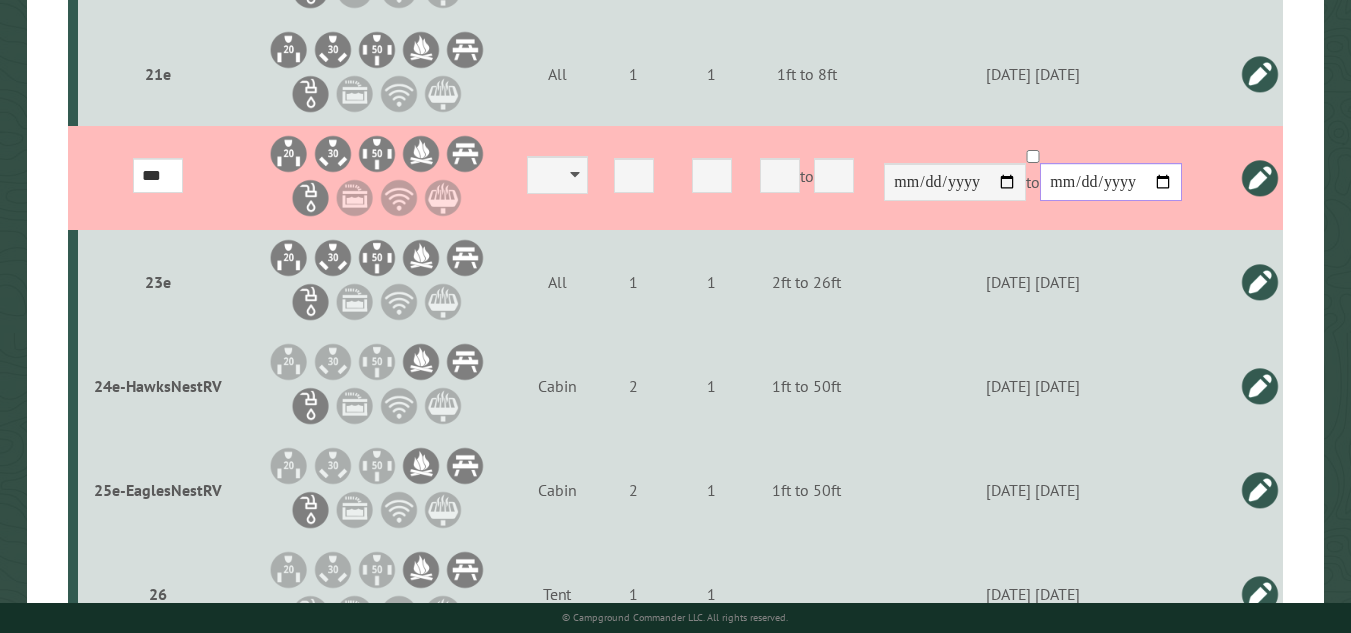 click on "**********" at bounding box center (1111, 182) 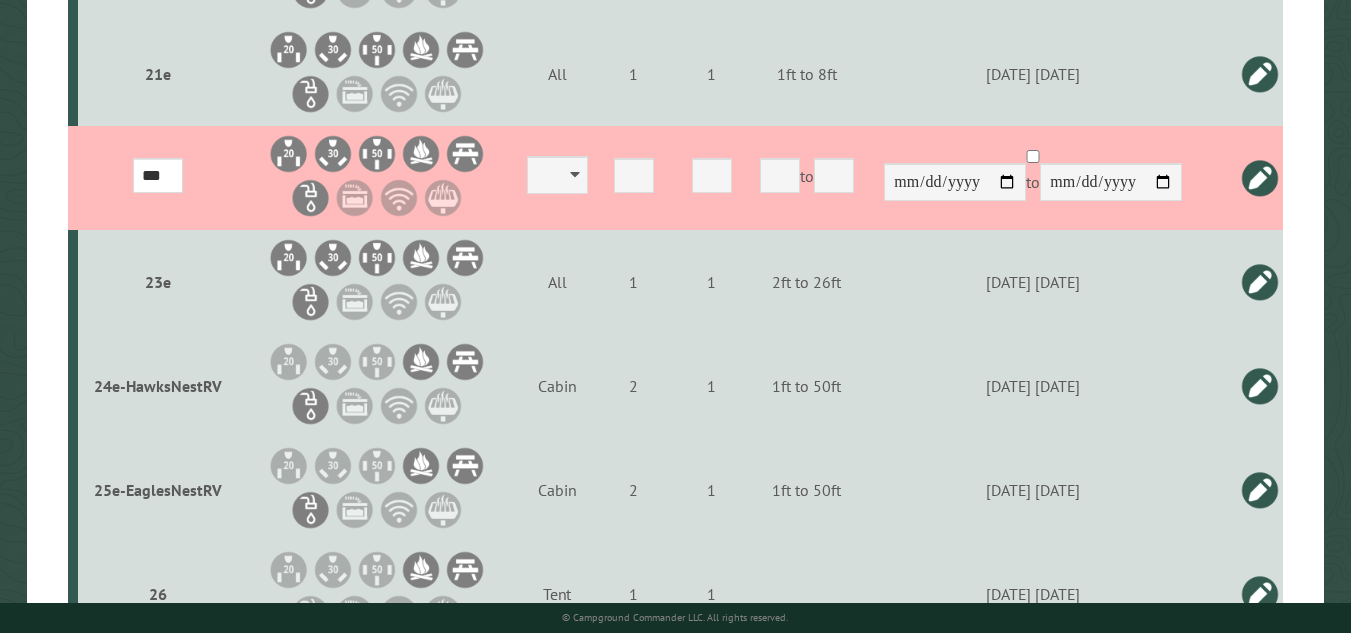 click at bounding box center (1260, 178) 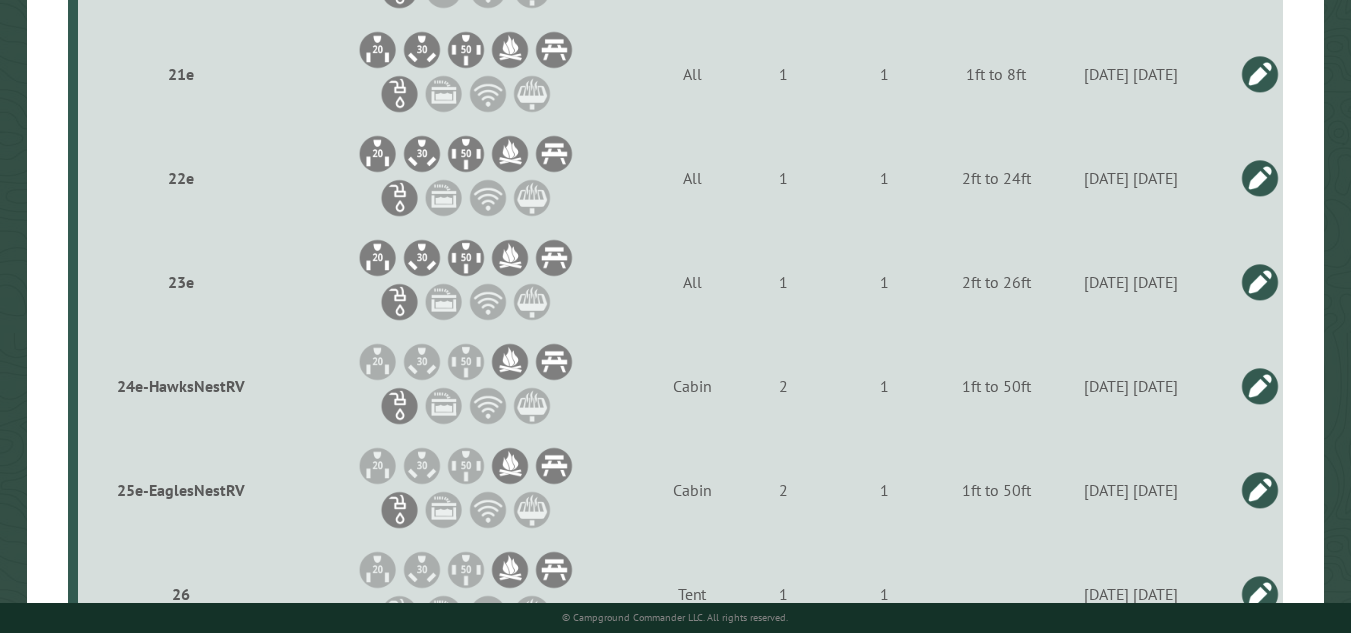 click at bounding box center [1260, 282] 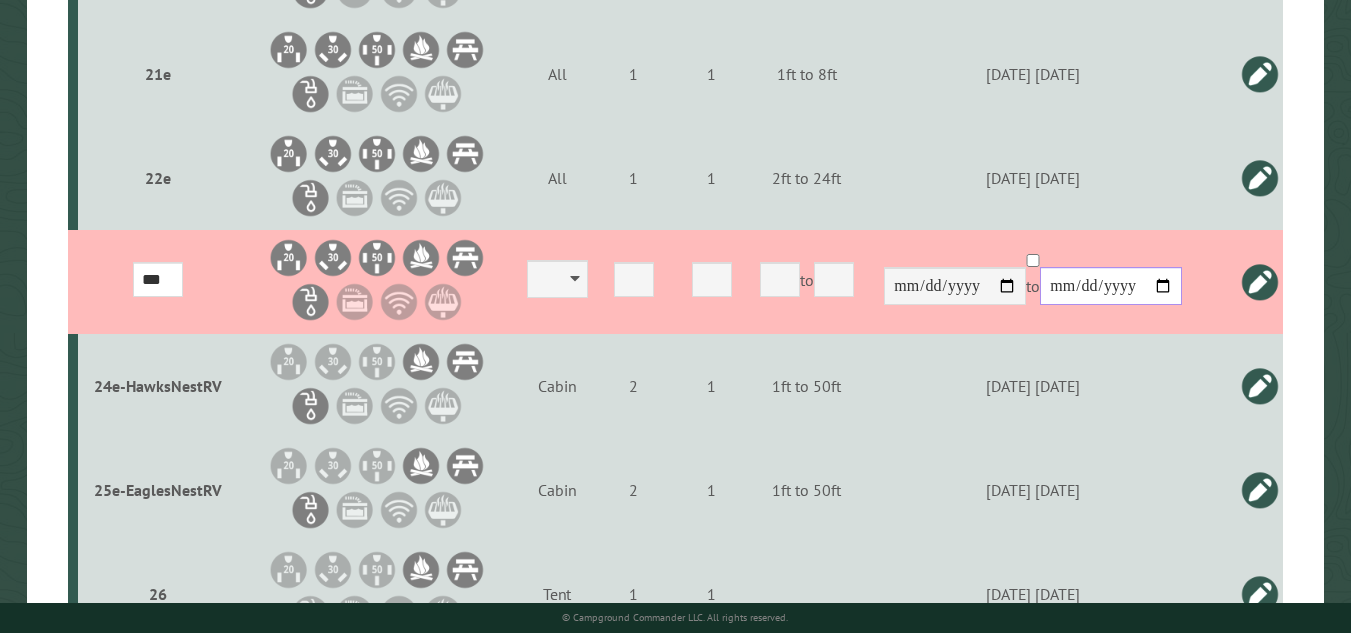 click on "**********" at bounding box center [1111, 286] 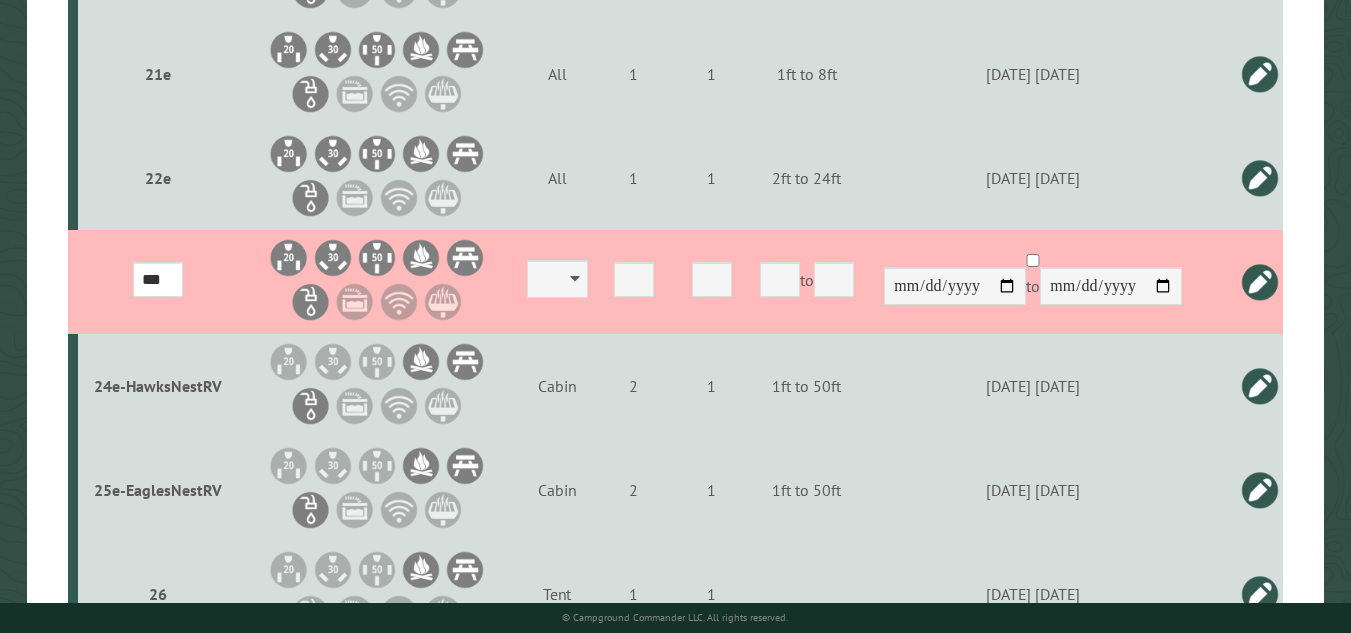 click at bounding box center (1260, 282) 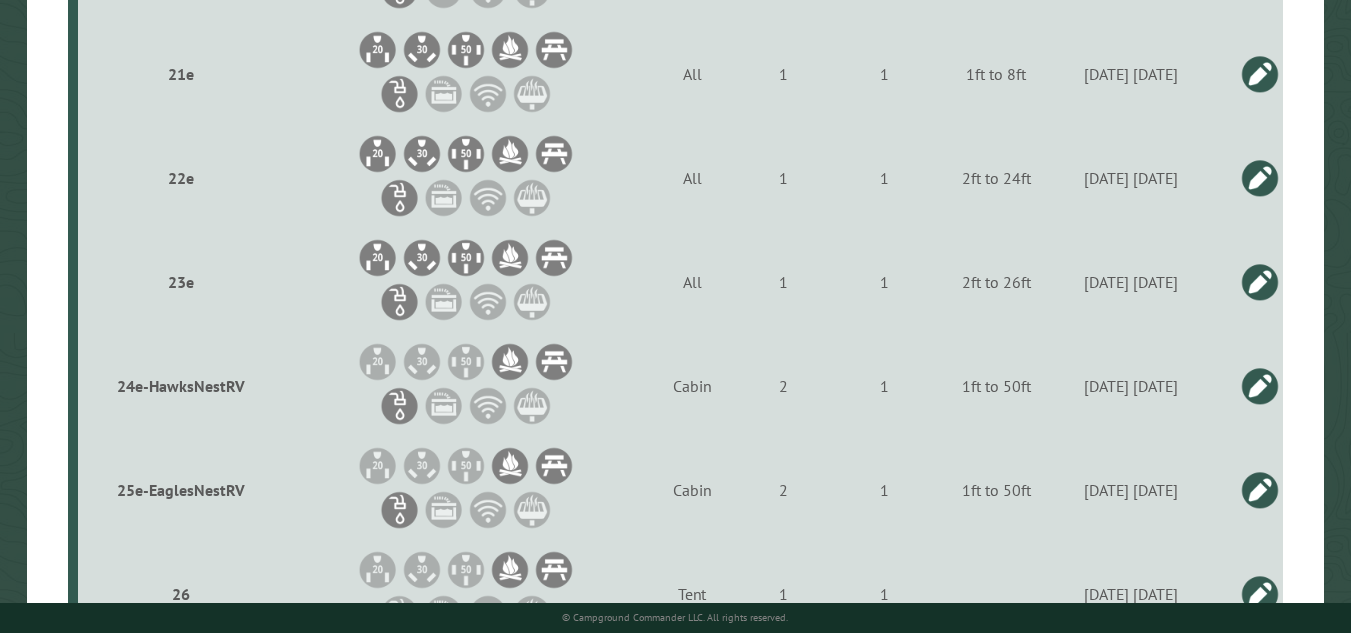 click at bounding box center [1260, 386] 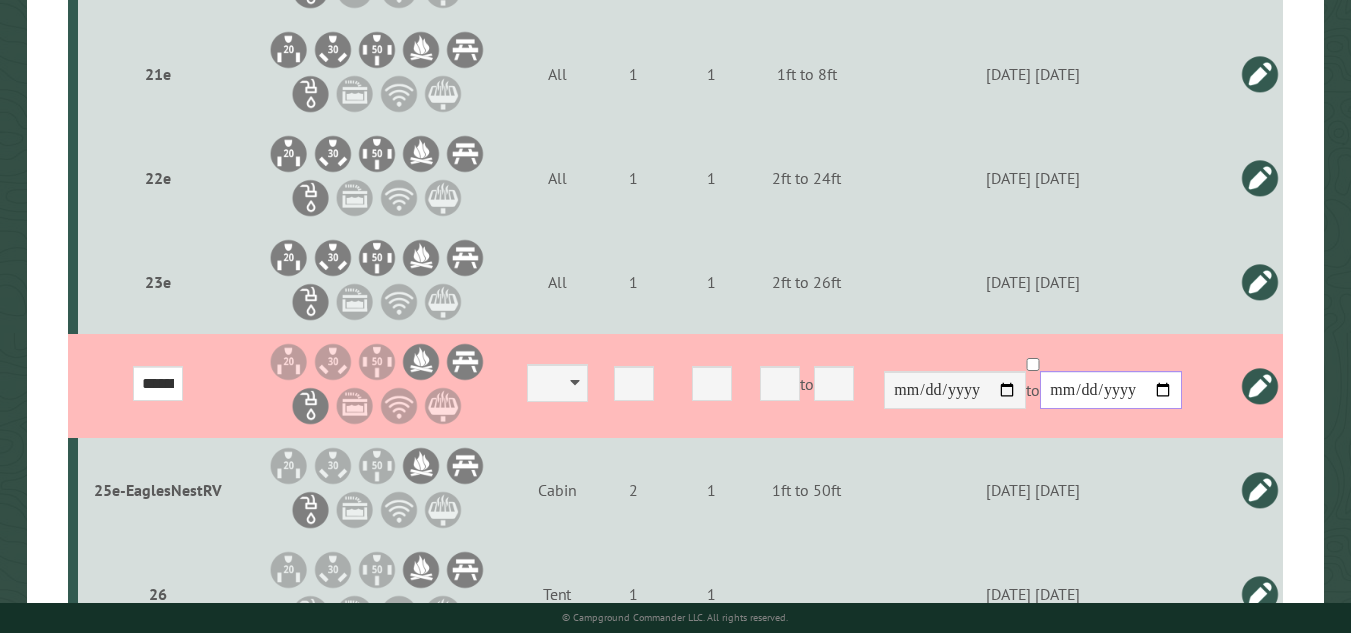 click on "**********" at bounding box center (1111, 390) 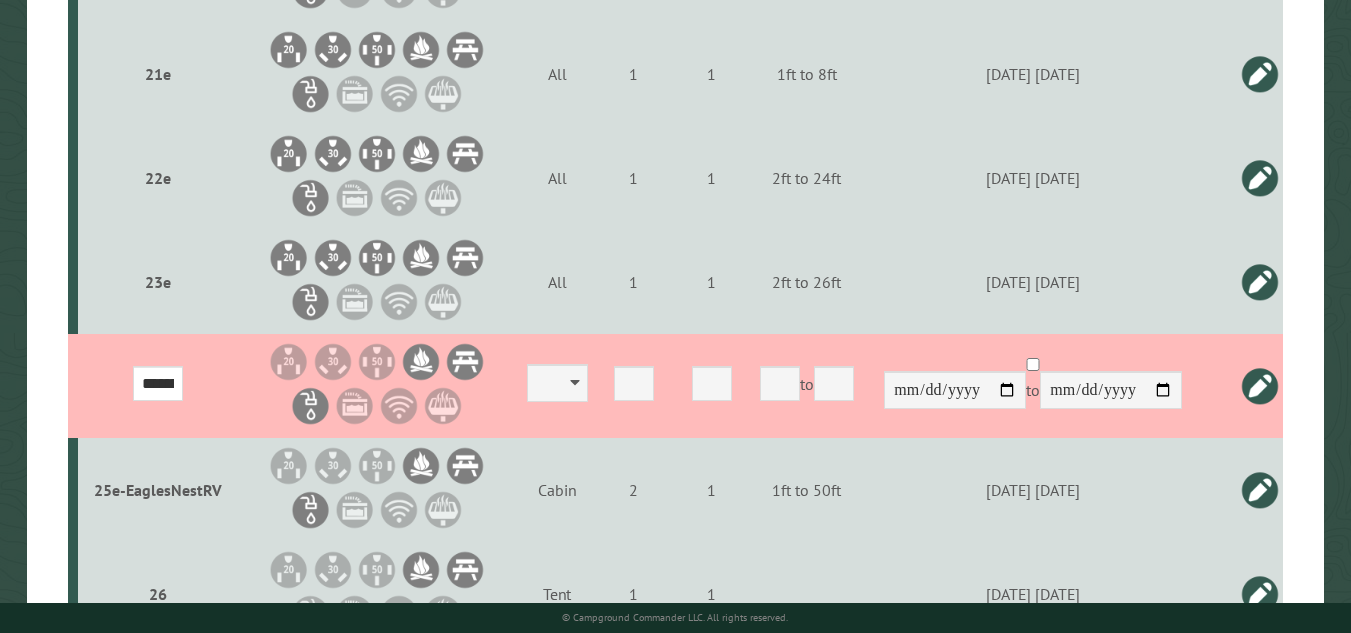 click at bounding box center (1260, 386) 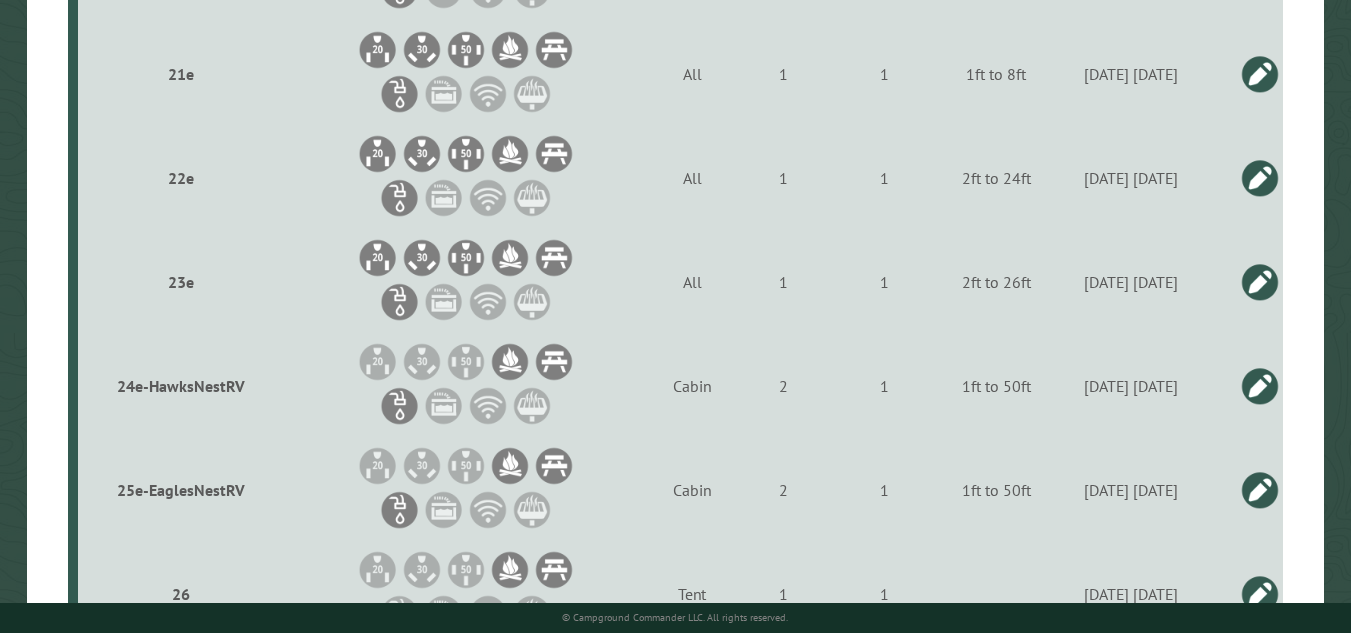 click at bounding box center [1260, 490] 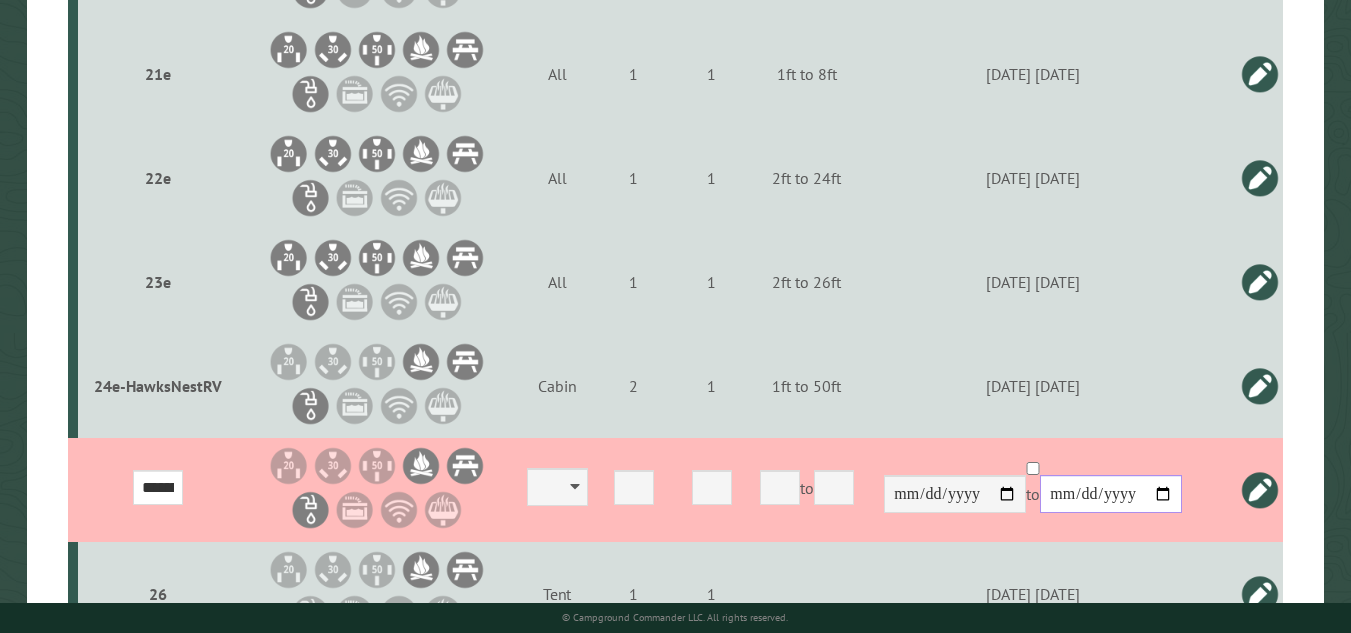 click on "**********" at bounding box center (1111, 494) 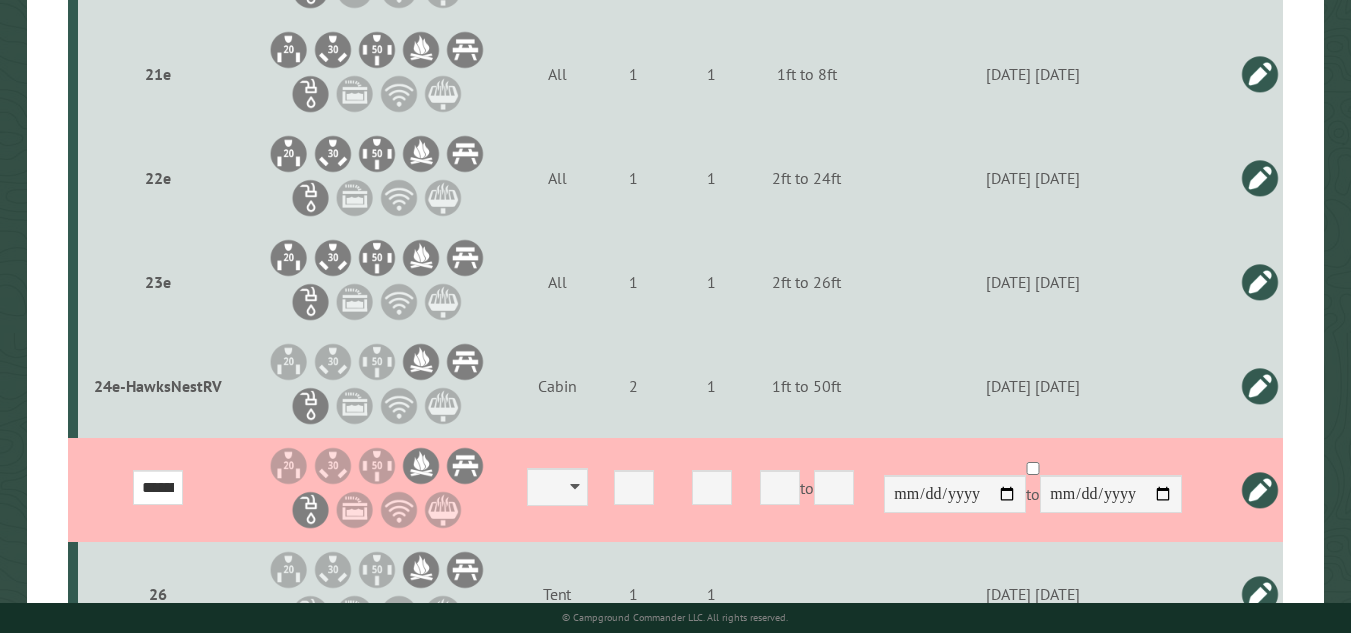 click at bounding box center (1260, 490) 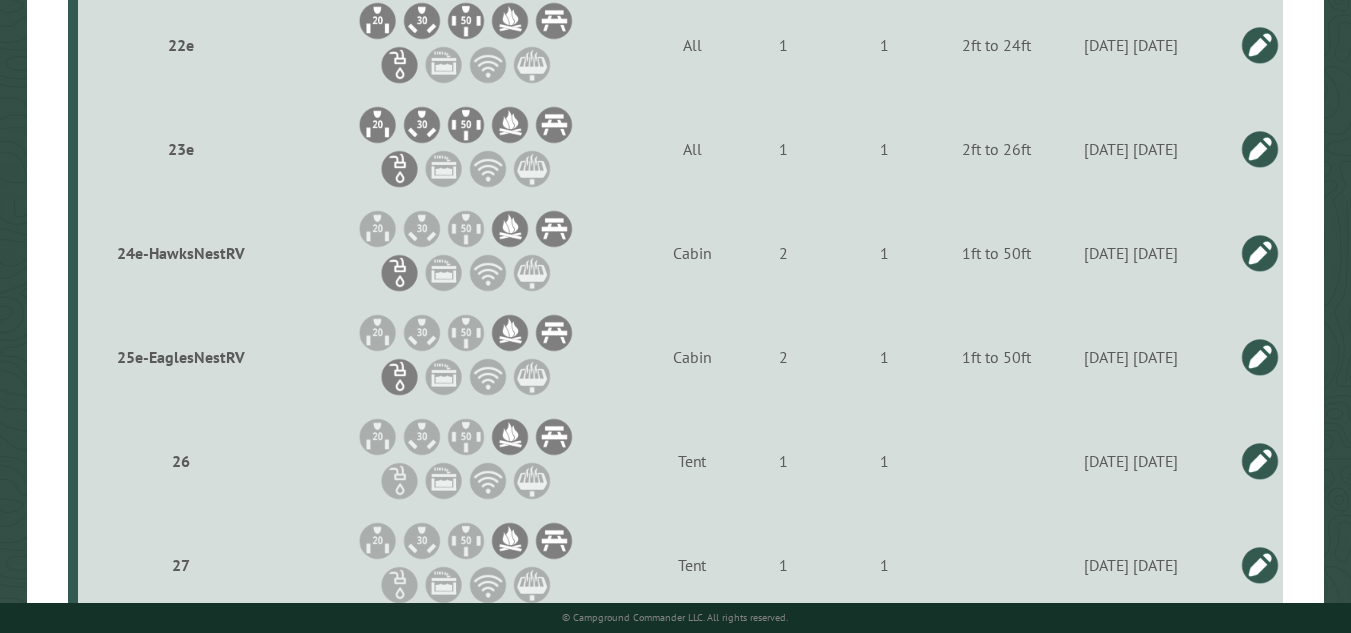 scroll, scrollTop: 2933, scrollLeft: 0, axis: vertical 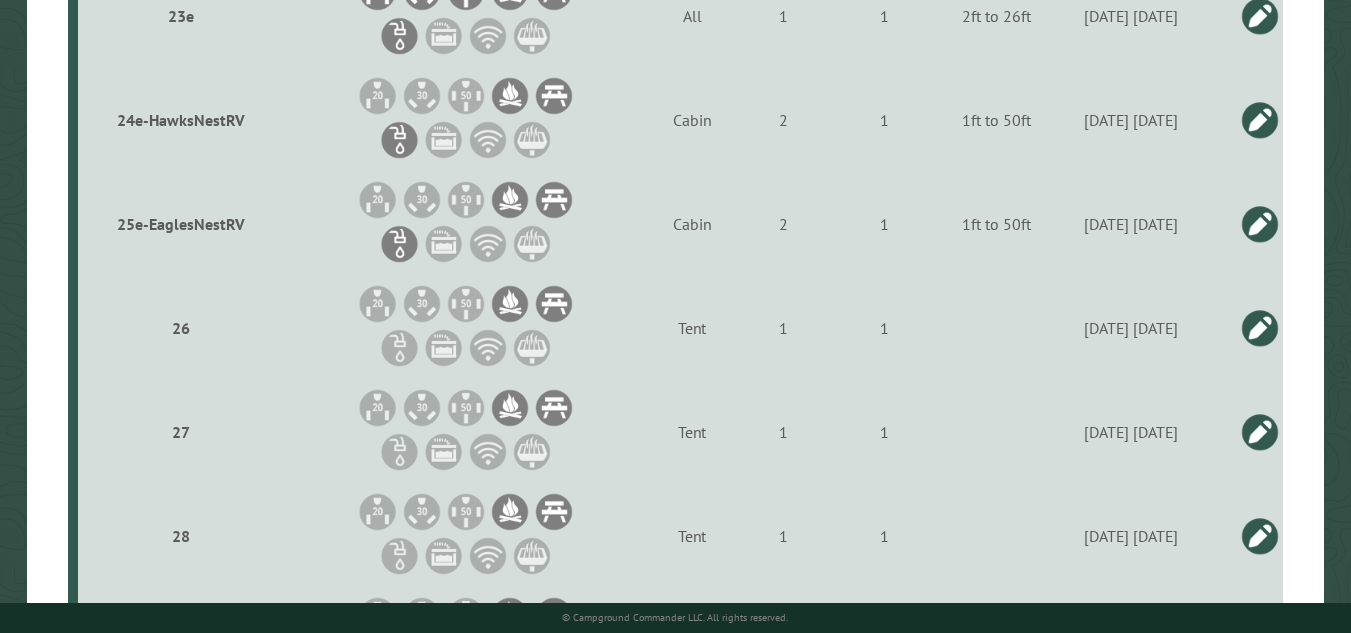 click at bounding box center [1260, 328] 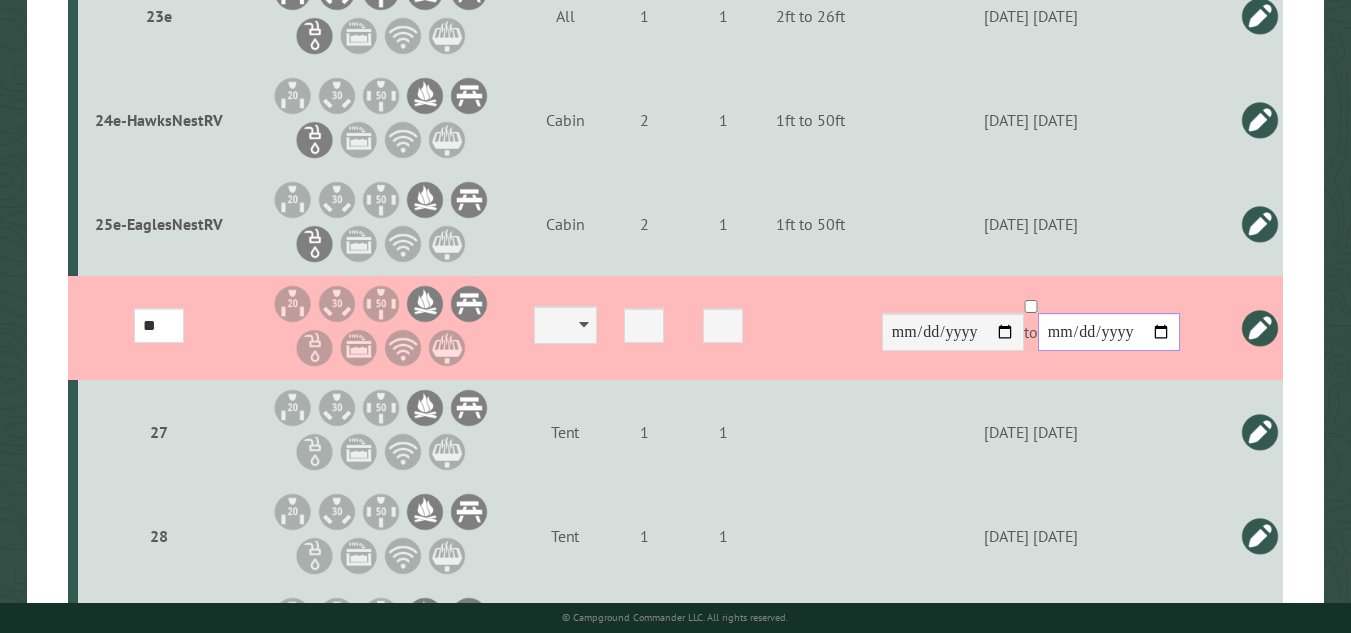 click on "**********" at bounding box center (1109, 332) 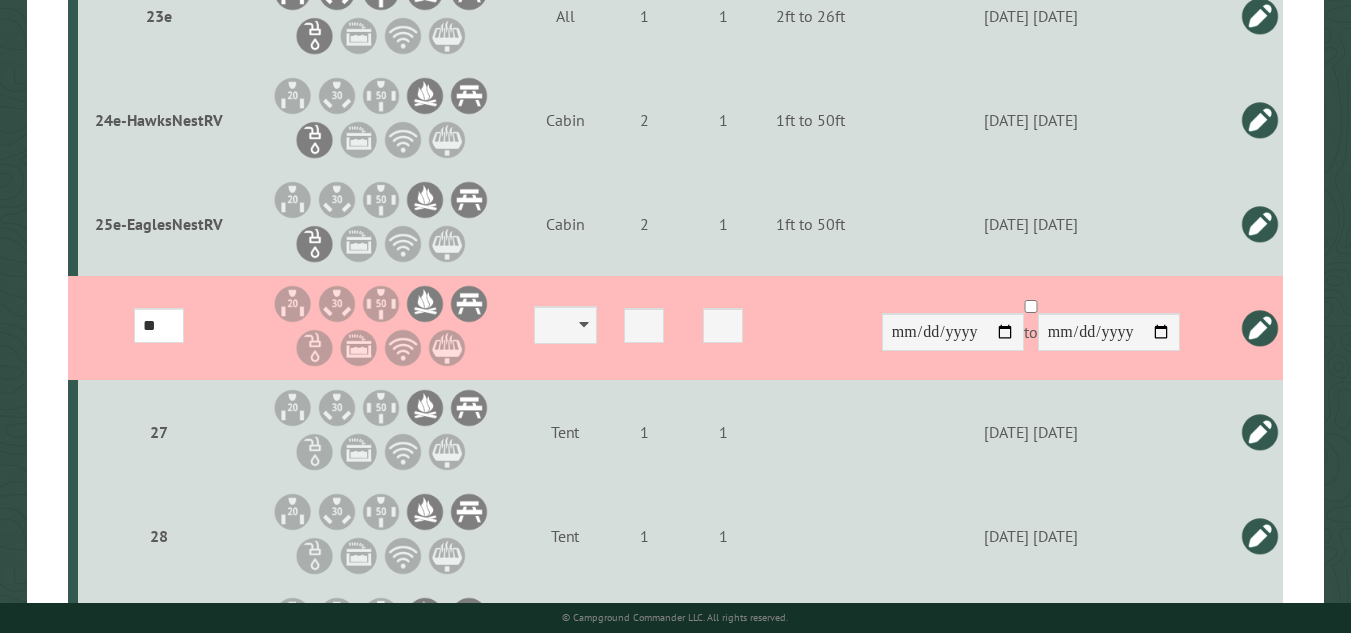 click at bounding box center (1260, 328) 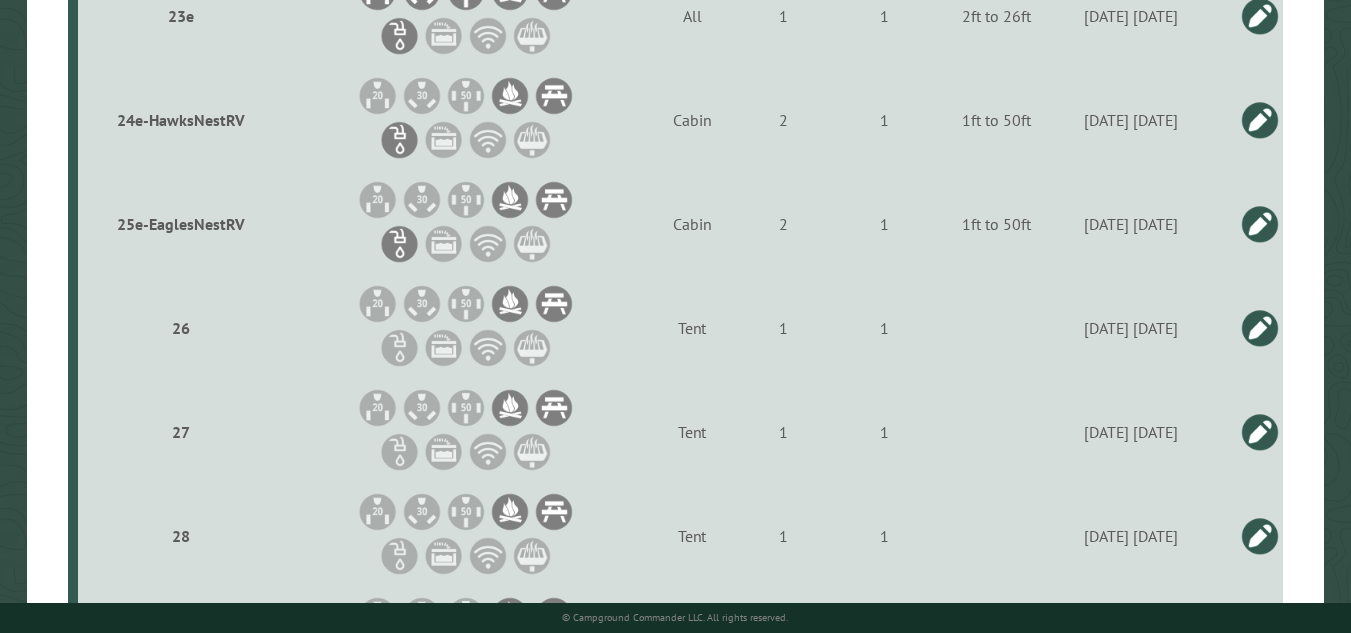 click at bounding box center (1260, 432) 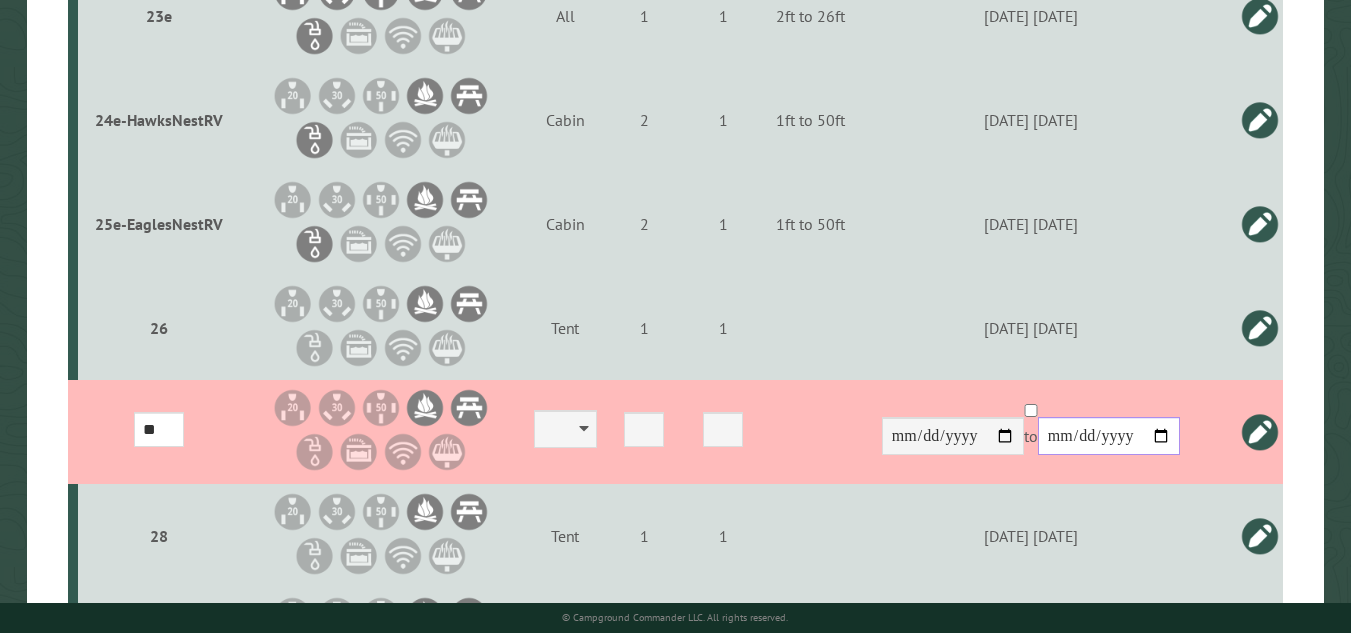 click on "**********" at bounding box center [1109, 436] 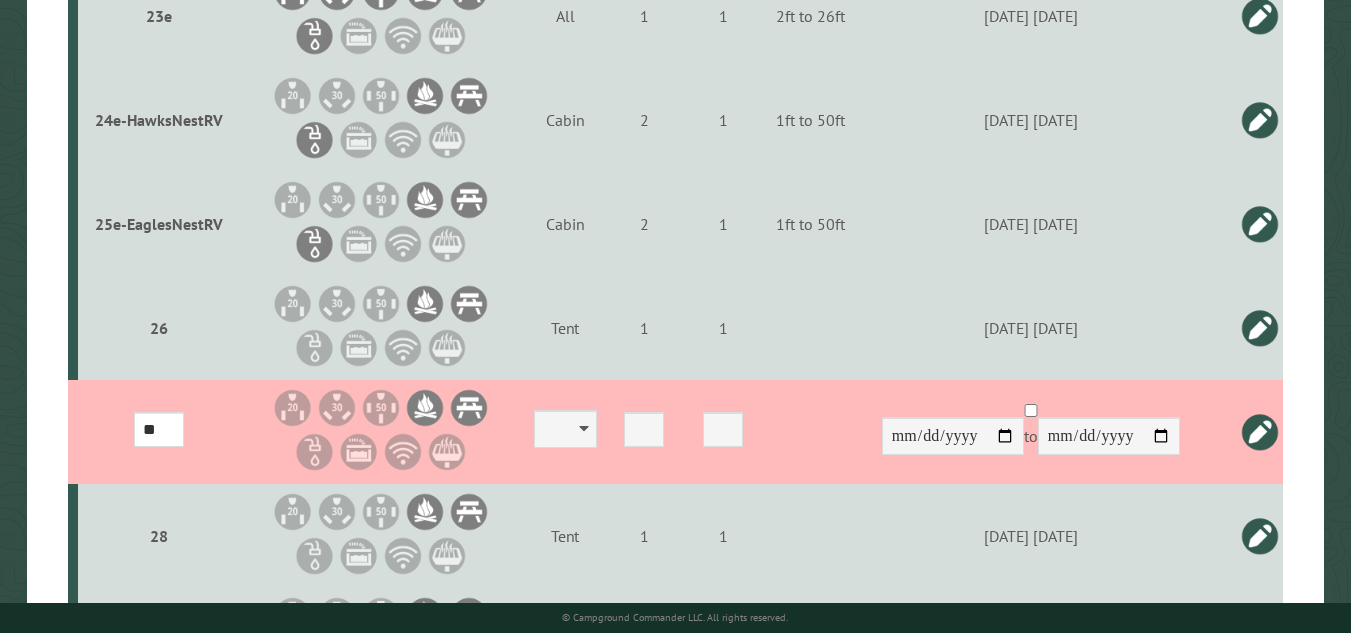 click at bounding box center (1260, 432) 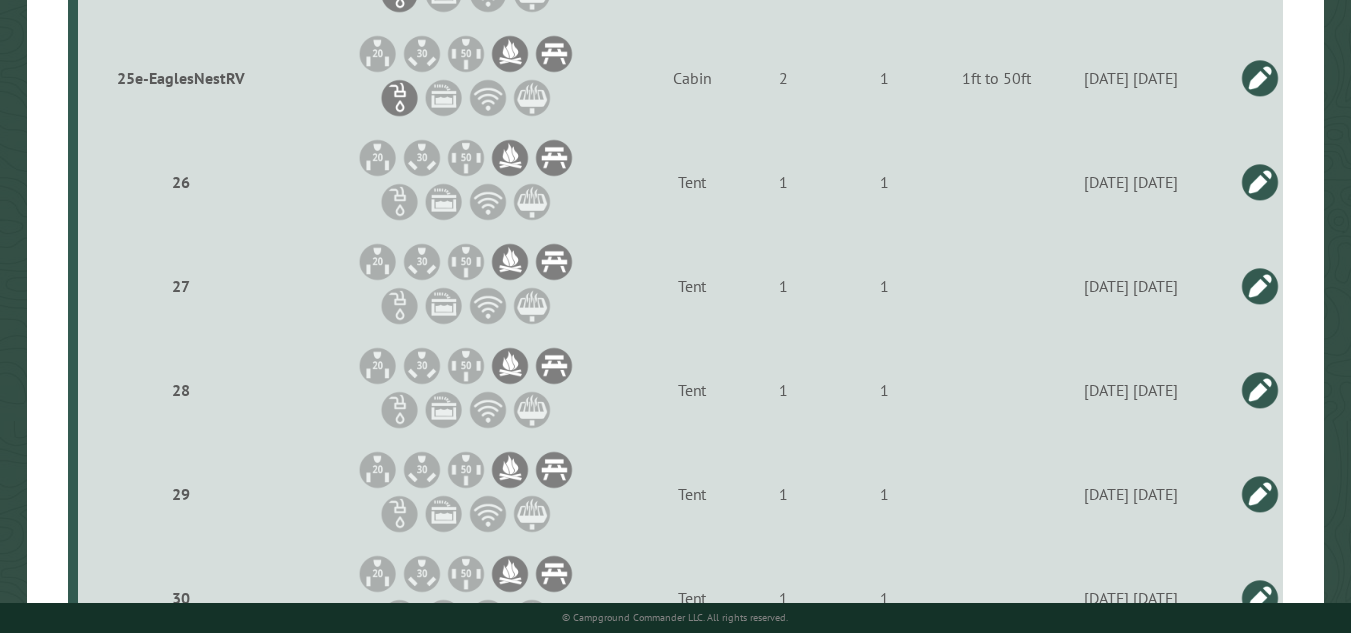 scroll, scrollTop: 3178, scrollLeft: 0, axis: vertical 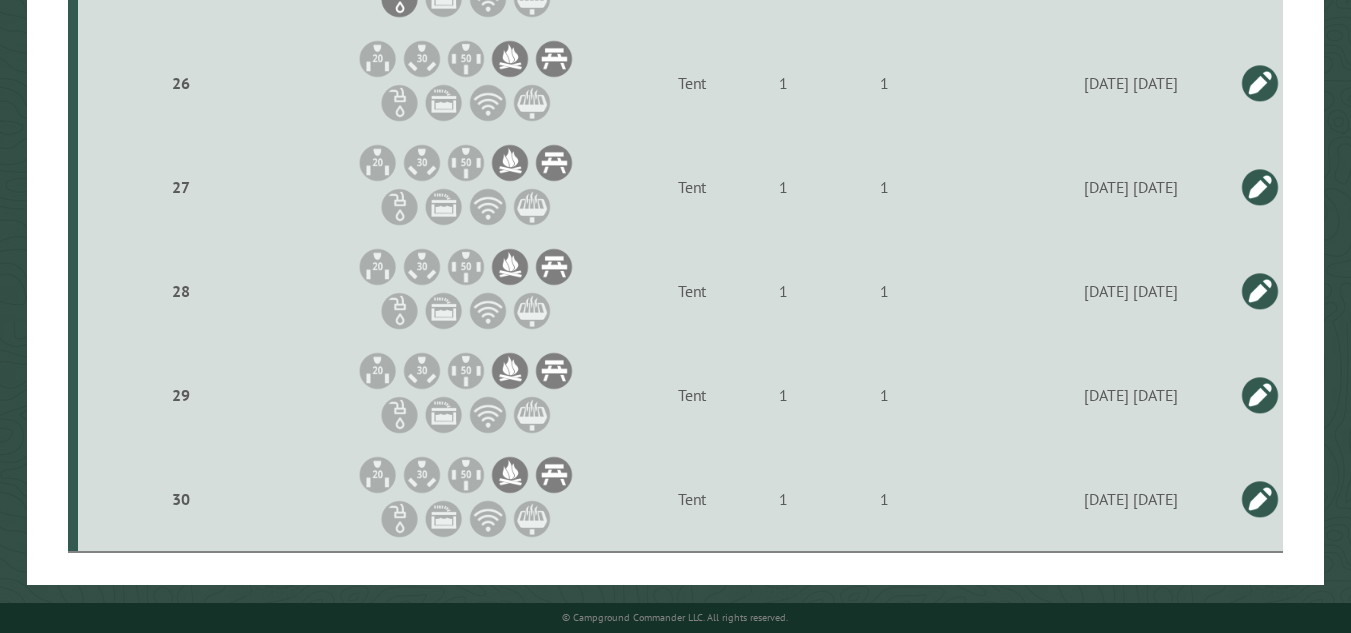 click at bounding box center (1260, 291) 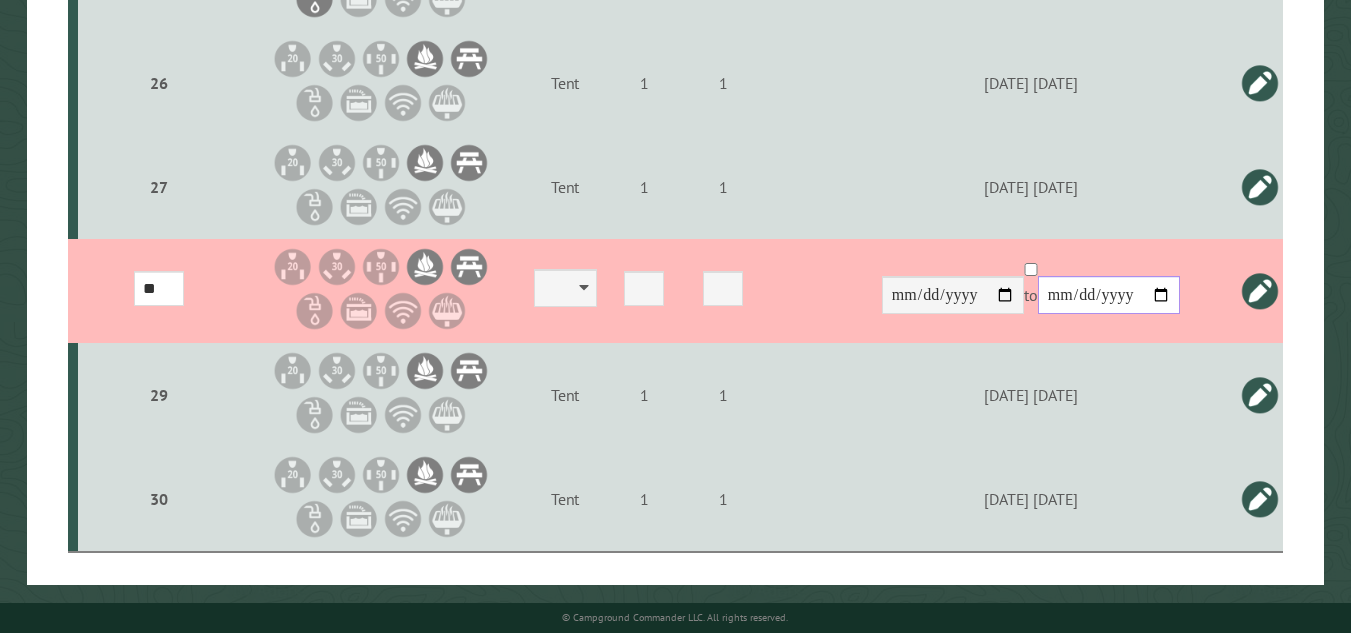 click on "**********" at bounding box center [1109, 295] 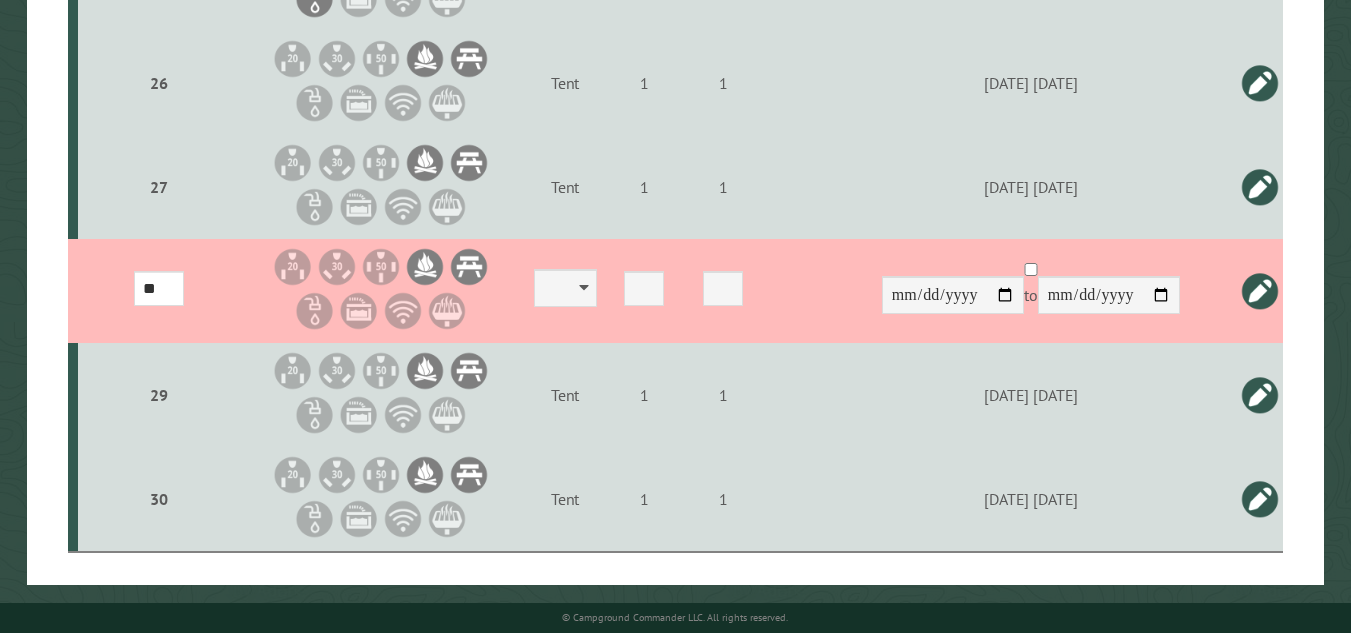 click at bounding box center [1260, 291] 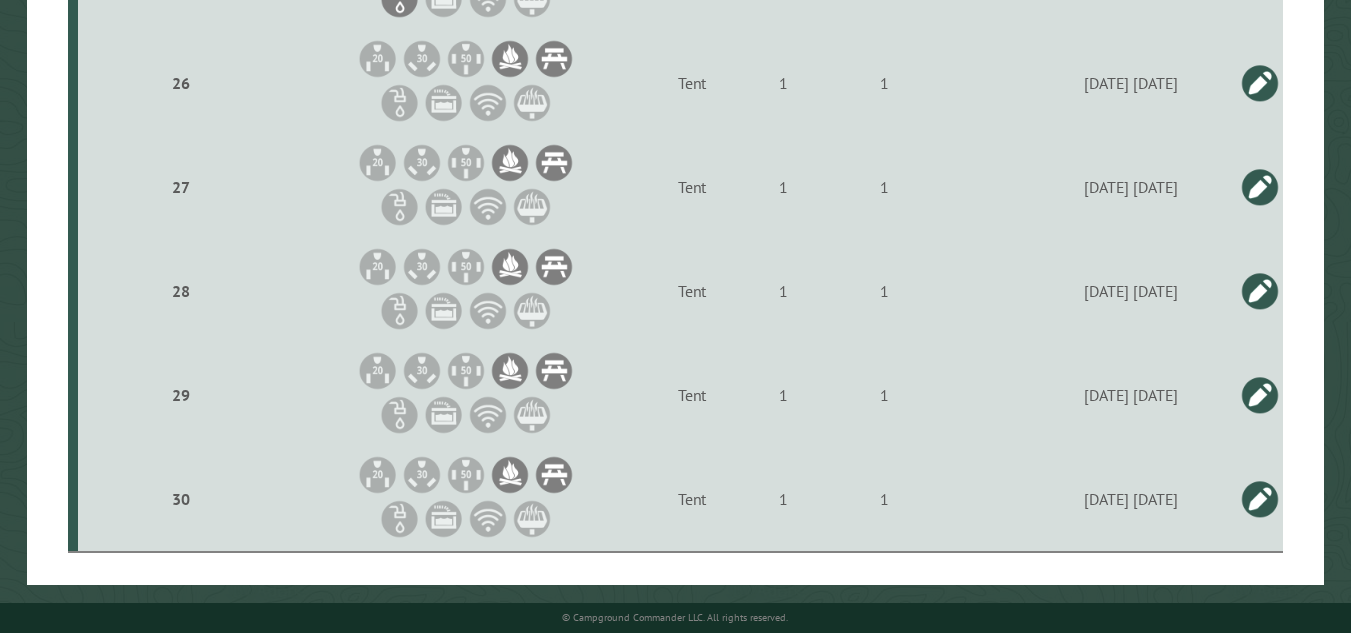 click at bounding box center [1260, 395] 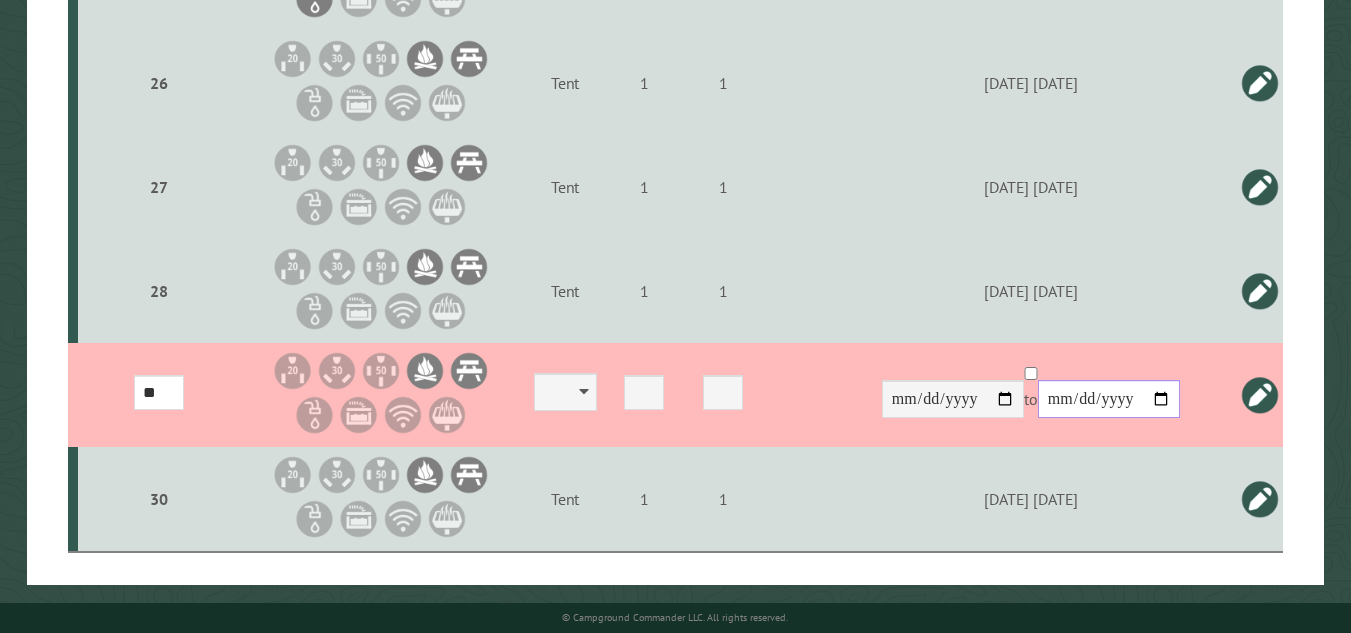 click on "**********" at bounding box center (1109, 399) 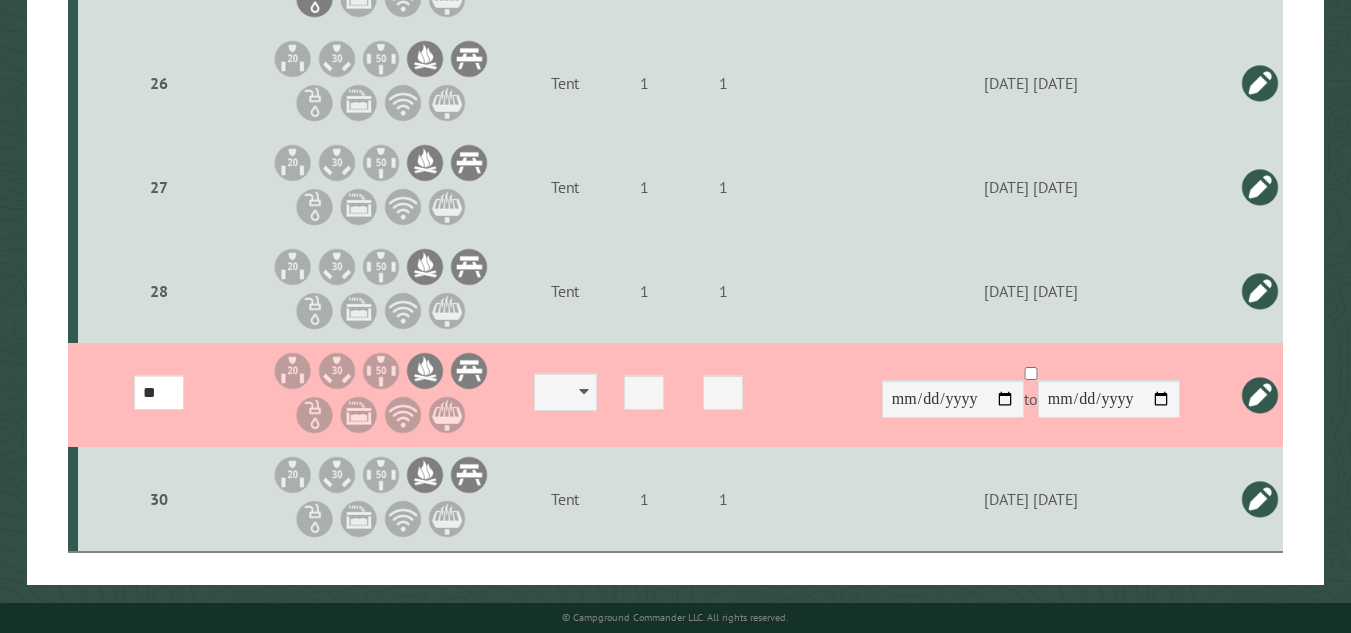 click at bounding box center [1260, 395] 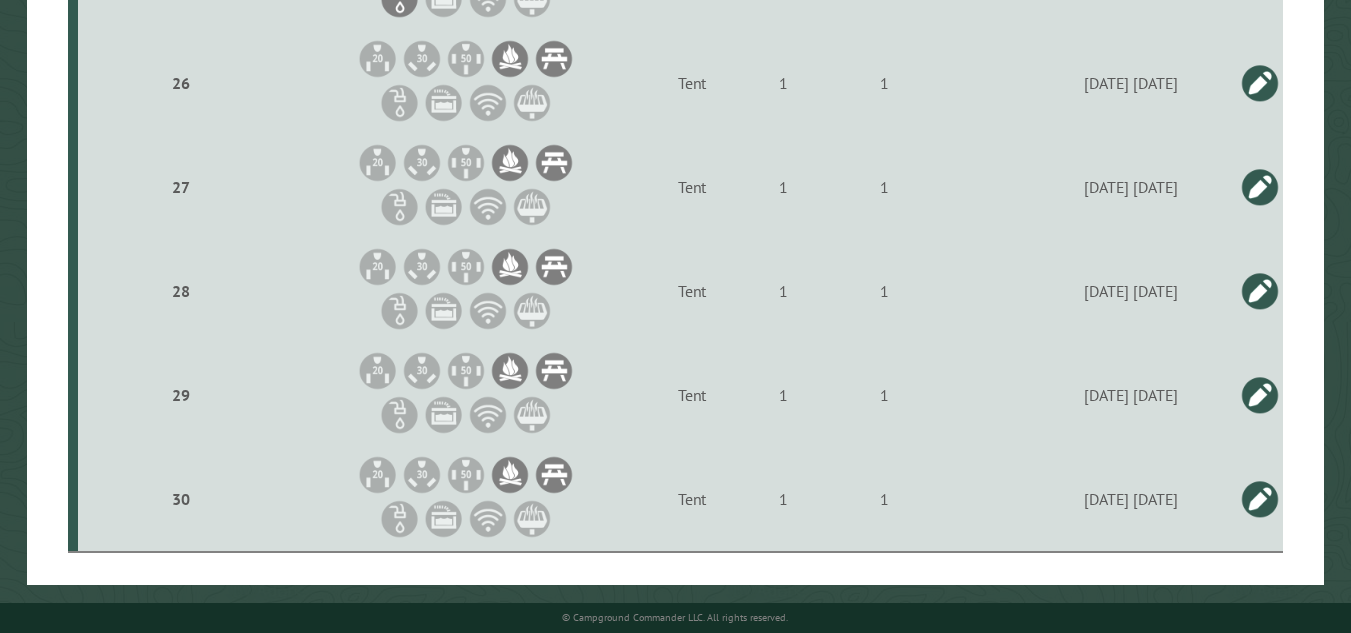 click at bounding box center [1260, 499] 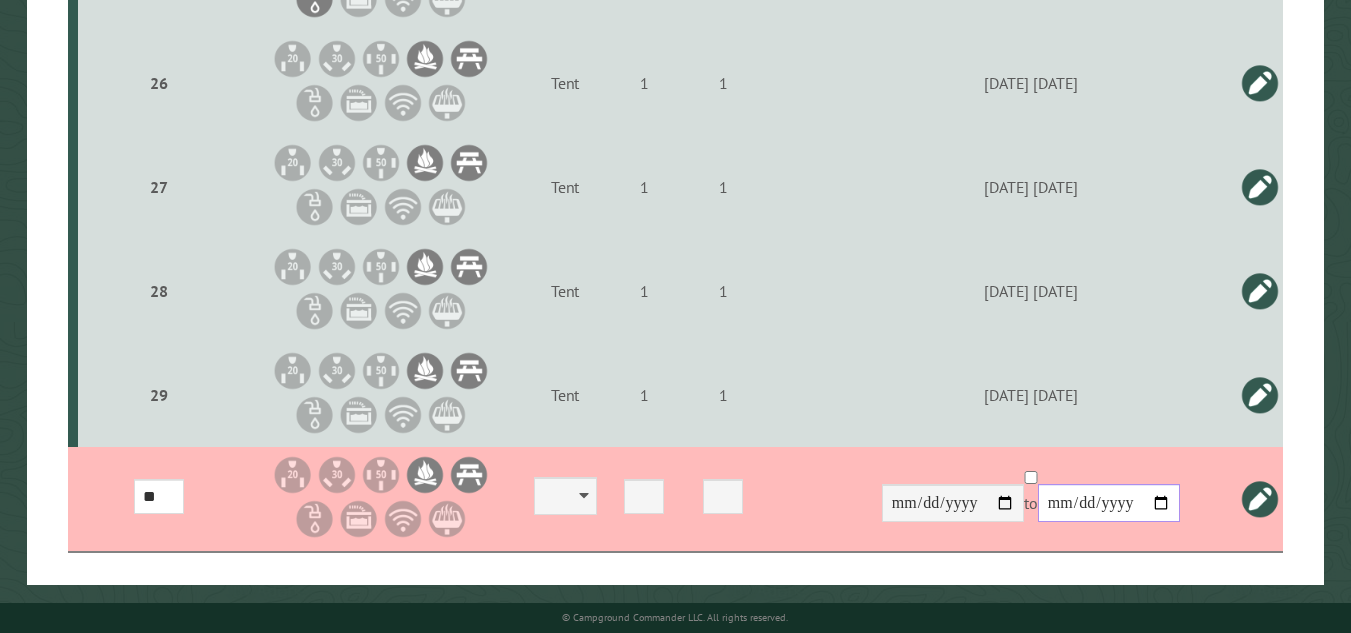click on "**********" at bounding box center [1109, 503] 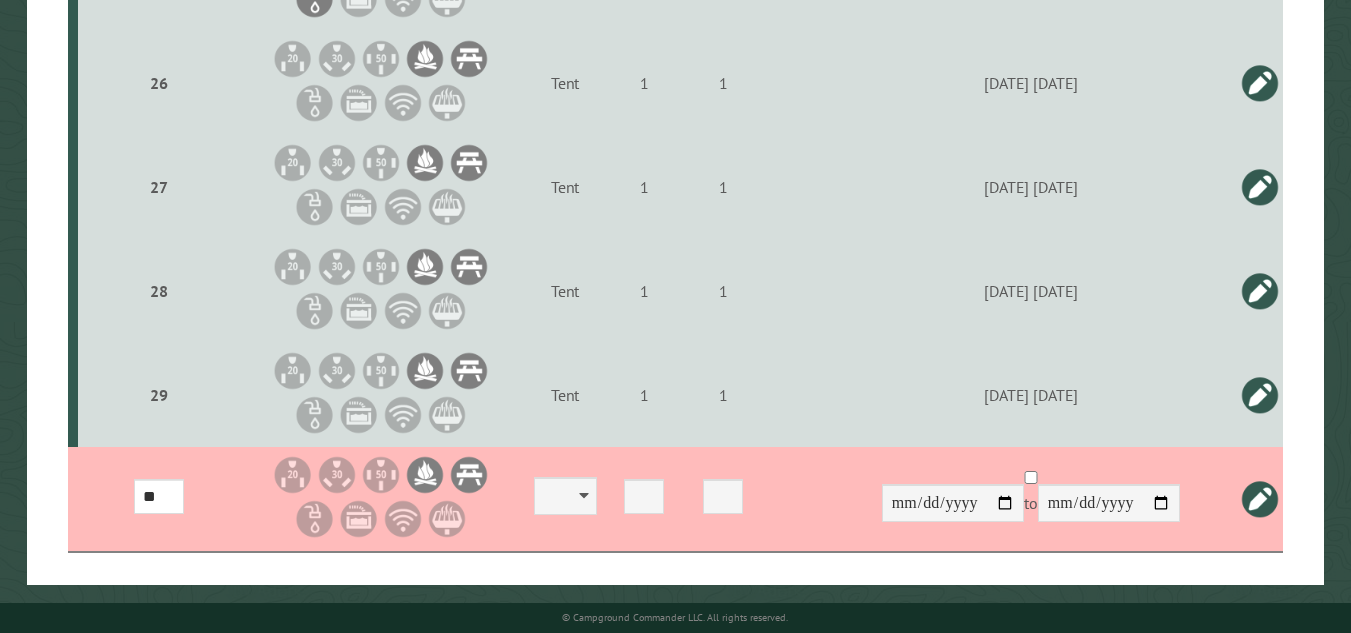 click at bounding box center (1260, 499) 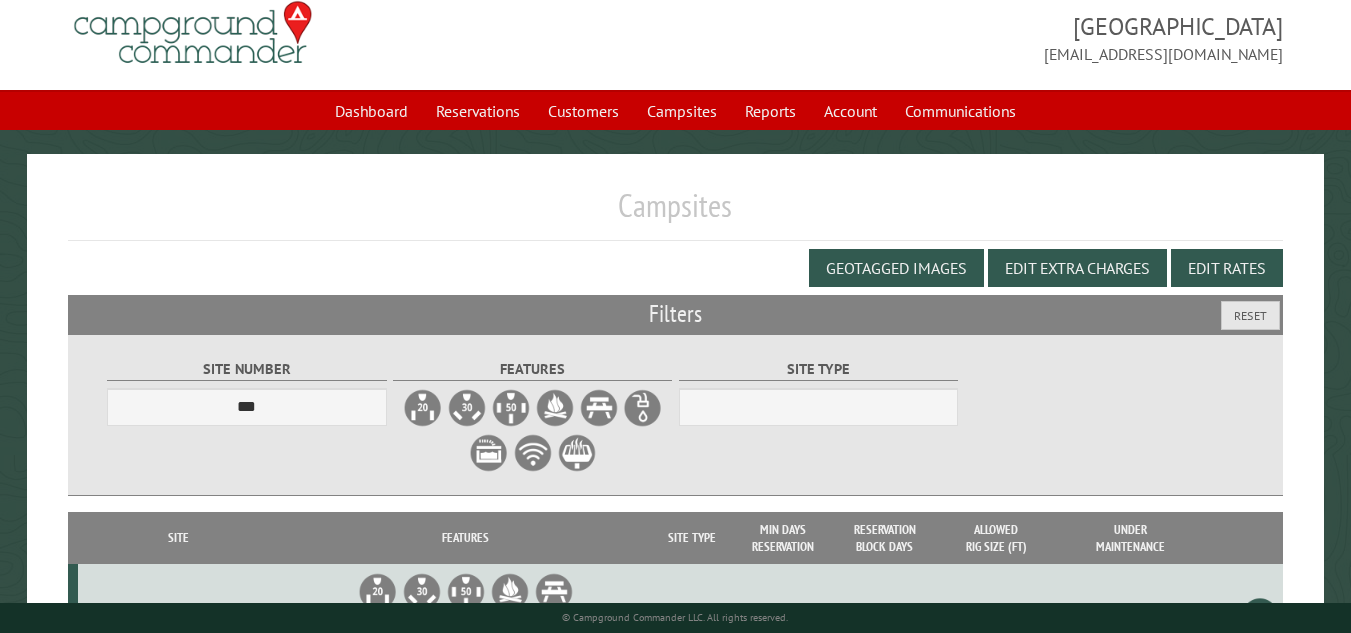 scroll, scrollTop: 0, scrollLeft: 0, axis: both 